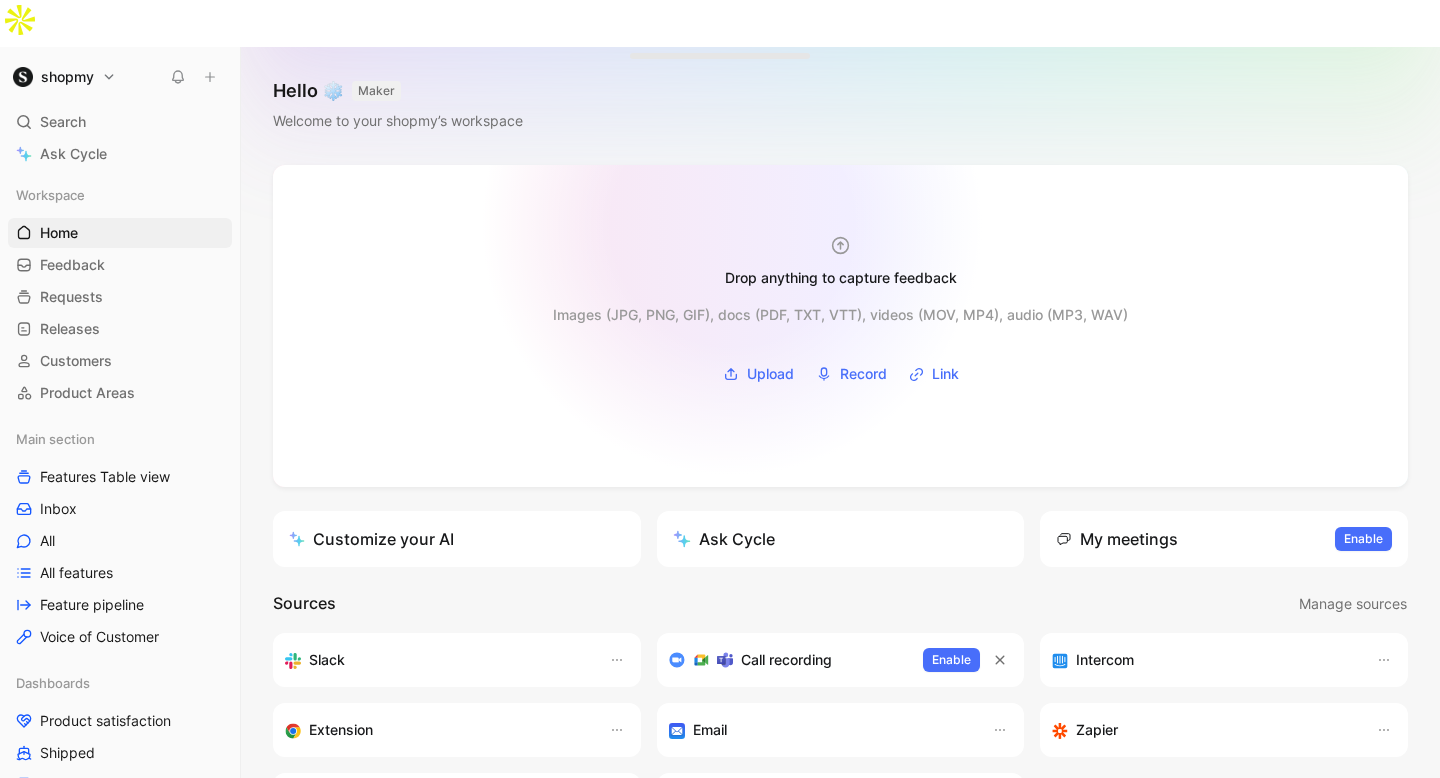 scroll, scrollTop: 0, scrollLeft: 0, axis: both 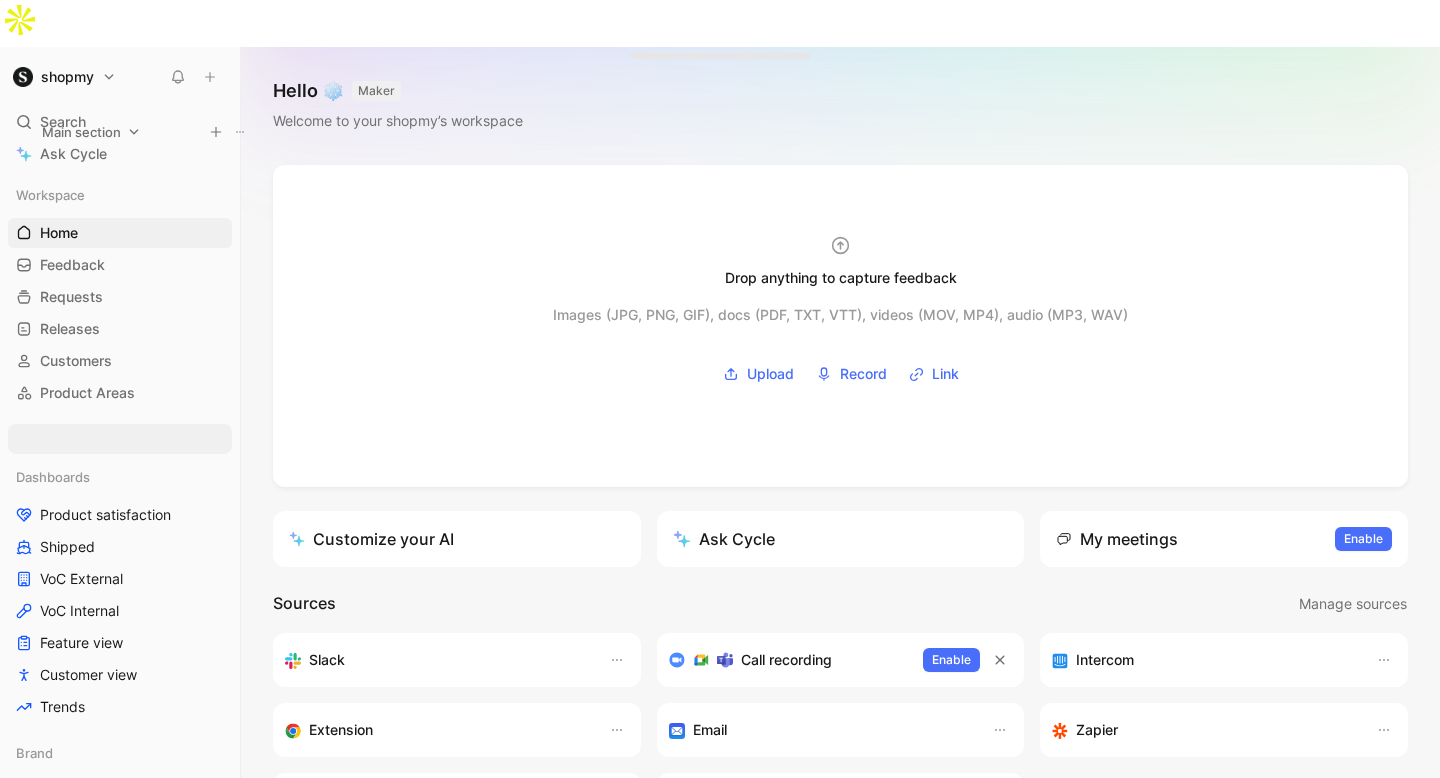 drag, startPoint x: 97, startPoint y: 352, endPoint x: 123, endPoint y: 135, distance: 218.55205 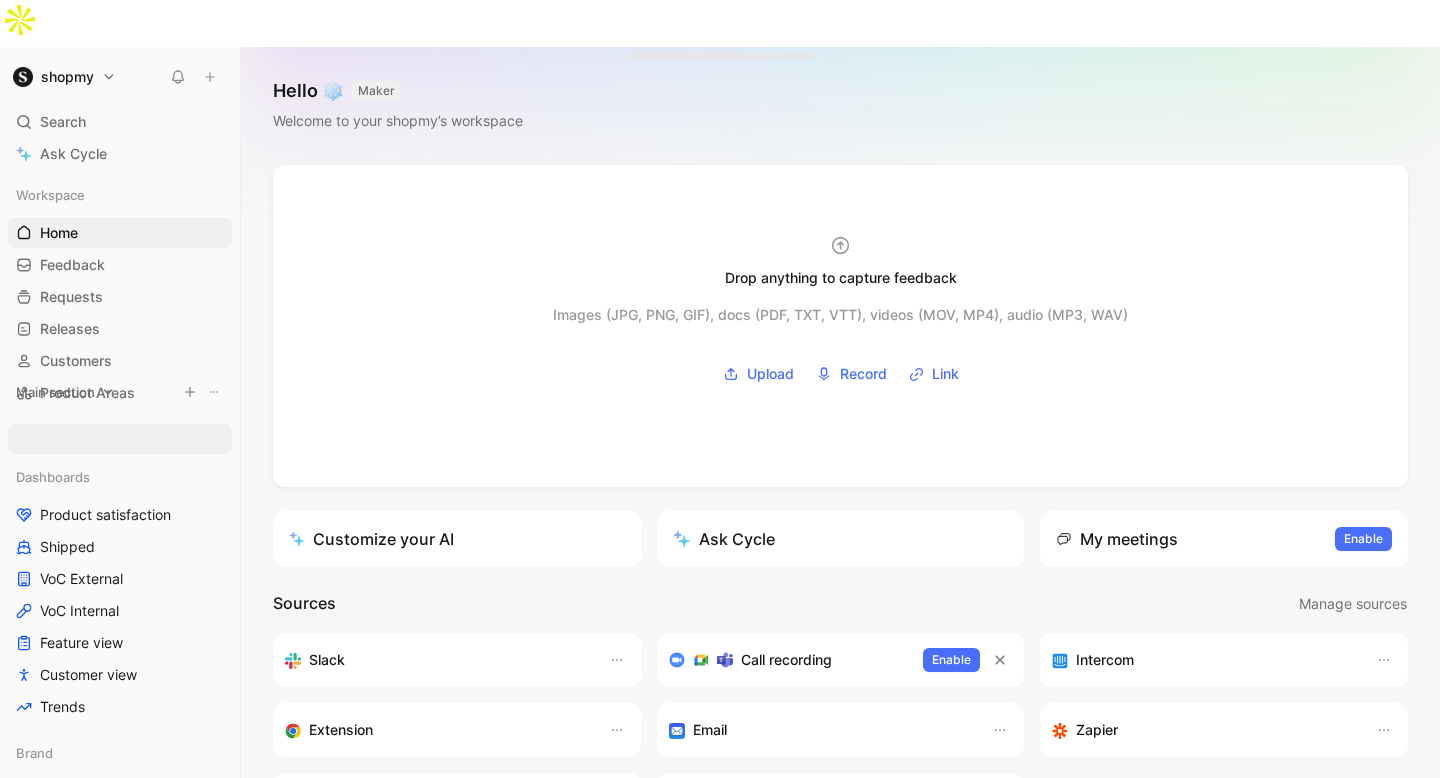 click on "Workspace Home G then H Feedback G then F Requests G then R Releases G then L Customers Product Areas Main section Dashboards Product satisfaction Shipped VoC External VoC Internal Feature view Customer view Trends Brand Brand/Creator Brand/Shopper Creator Creator/Shopper Shopper Main section
To pick up a draggable item, press the space bar.
While dragging, use the arrow keys to move the item.
Press space again to drop the item in its new position, or press escape to cancel.
Draggable item Qm9hcmRTZWN0aW9uXzAwMGQwYTA4LTQyNzAtNDI5NS05ZTc2LWI2NjBiYjdlZWE0NQ== was moved over droppable area Qm9hcmRTZWN0aW9uXzAwMGQwYTA4LTQyNzAtNDI5NS05ZTc2LWI2NjBiYjdlZWE0NQ==." at bounding box center [120, 573] 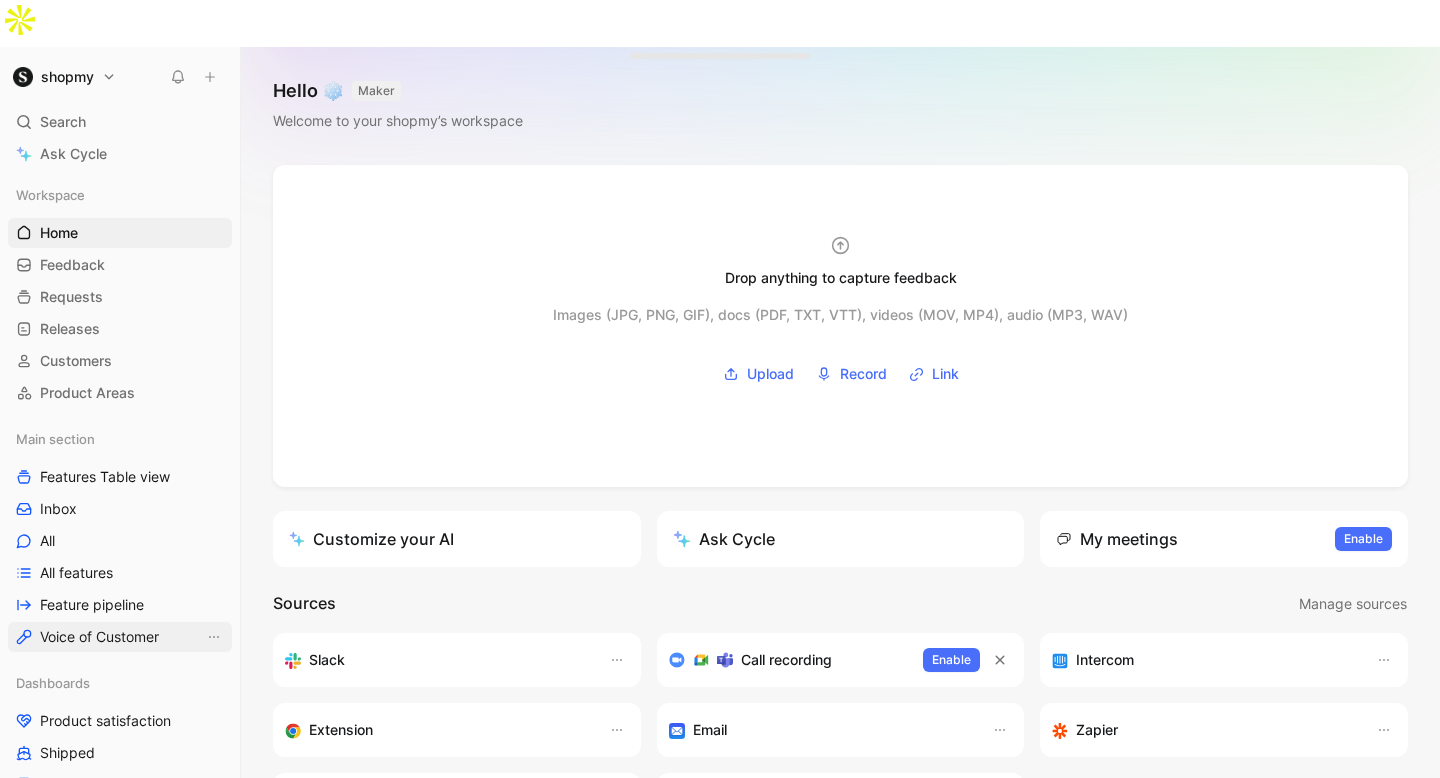 drag, startPoint x: 81, startPoint y: 137, endPoint x: 112, endPoint y: 596, distance: 460.04565 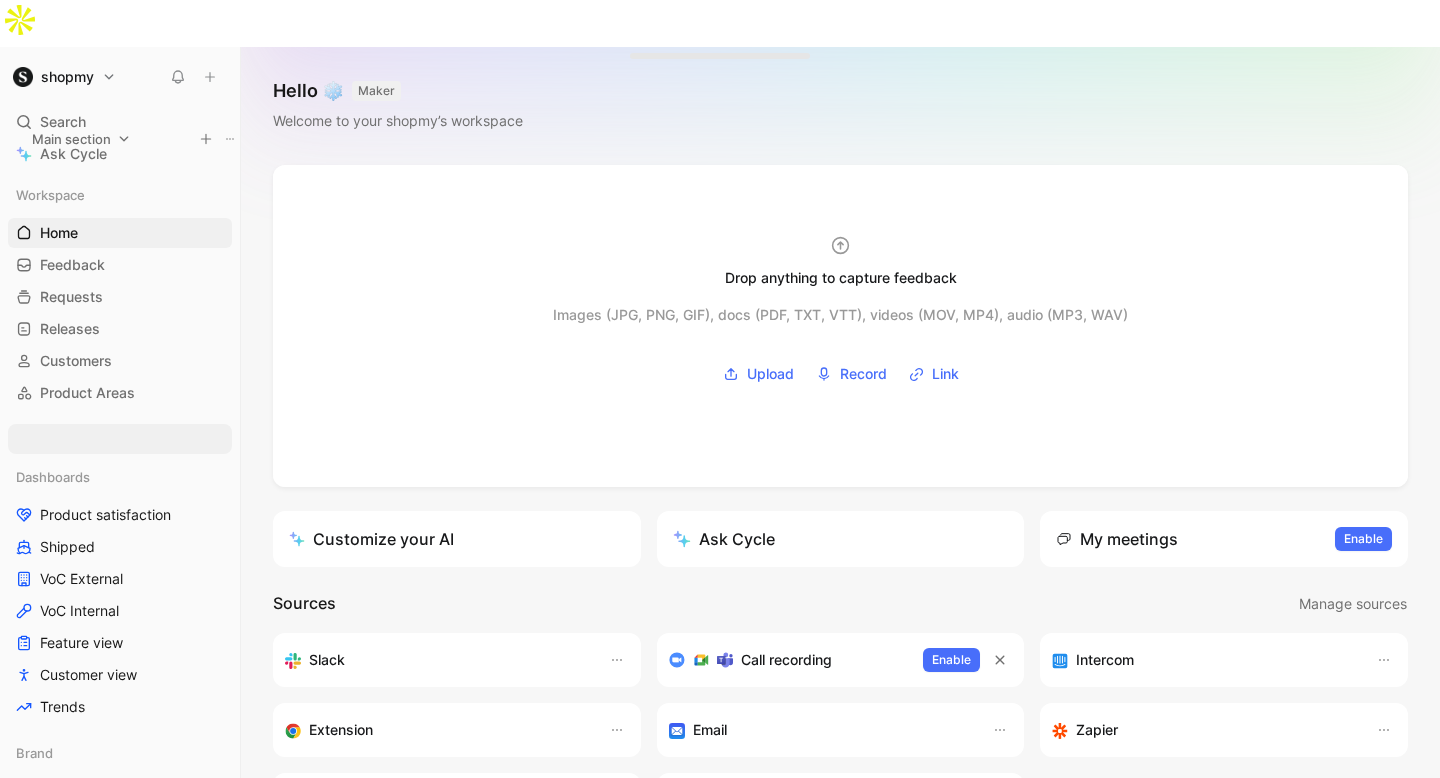 drag, startPoint x: 87, startPoint y: 388, endPoint x: 104, endPoint y: 132, distance: 256.56384 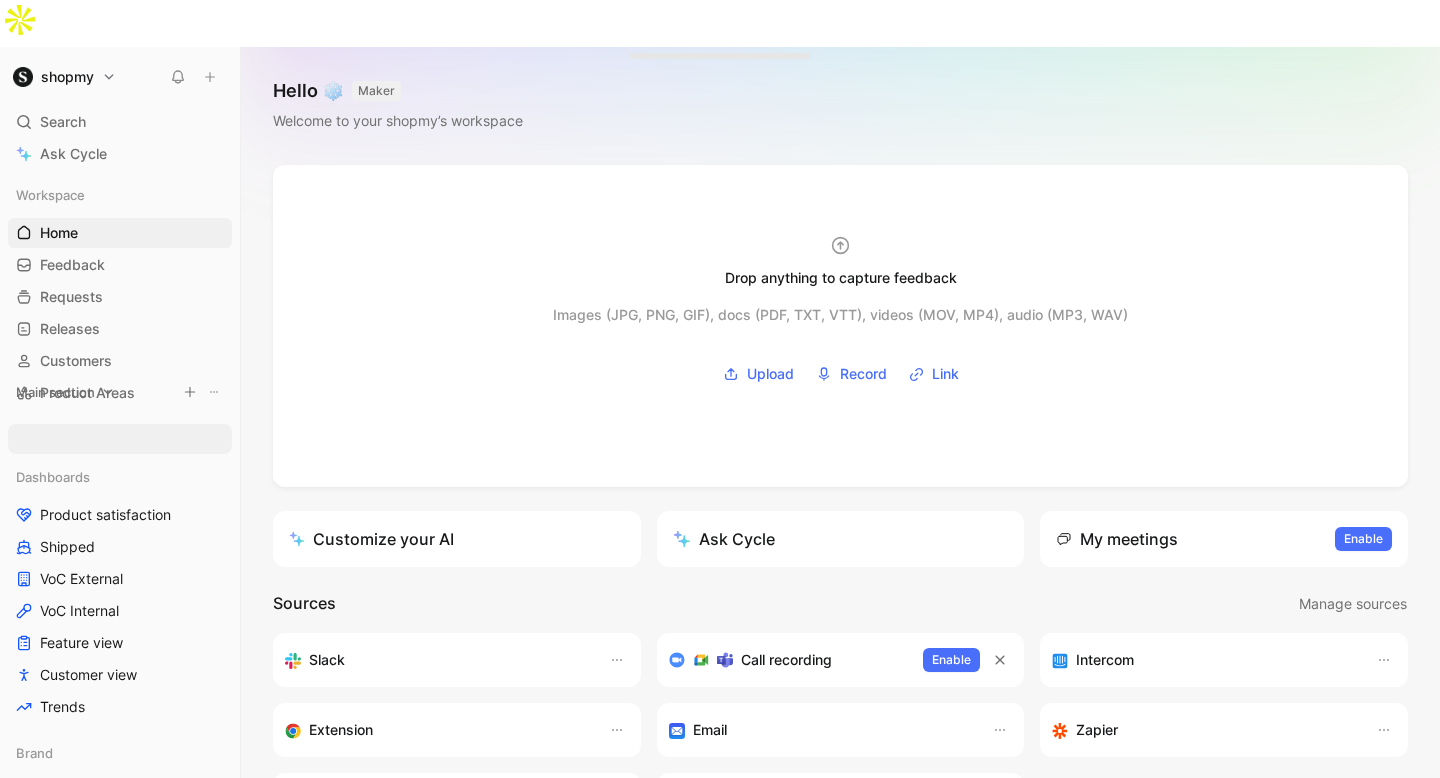 click on "Workspace Home G then H Feedback G then F Requests G then R Releases G then L Customers Product Areas Main section Dashboards Product satisfaction Shipped VoC External VoC Internal Feature view Customer view Trends Brand Brand/Creator Brand/Shopper Creator Creator/Shopper Shopper Main section
To pick up a draggable item, press the space bar.
While dragging, use the arrow keys to move the item.
Press space again to drop the item in its new position, or press escape to cancel.
Draggable item Qm9hcmRTZWN0aW9uXzAwMGQwYTA4LTQyNzAtNDI5NS05ZTc2LWI2NjBiYjdlZWE0NQ== was moved over droppable area Qm9hcmRTZWN0aW9uXzAwMGQwYTA4LTQyNzAtNDI5NS05ZTc2LWI2NjBiYjdlZWE0NQ==." at bounding box center (120, 573) 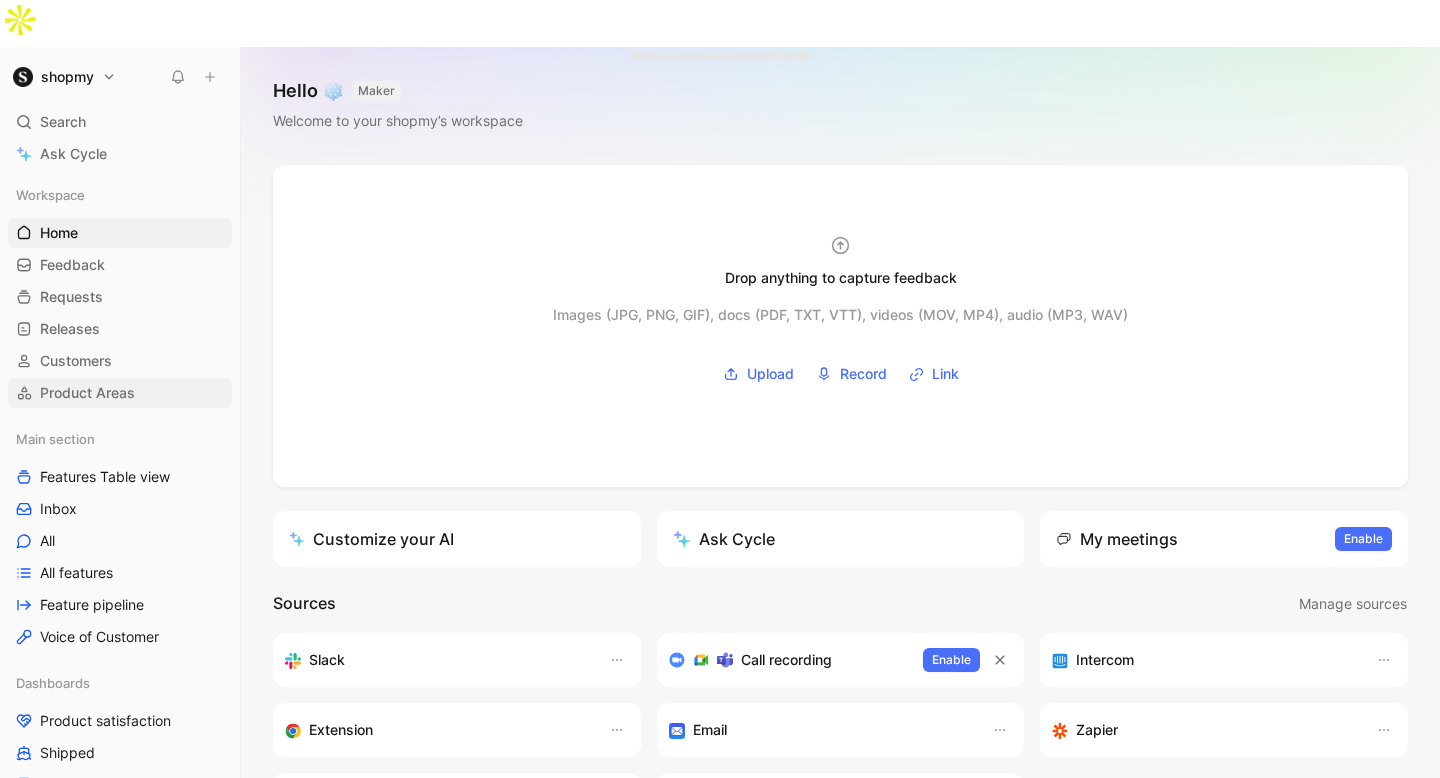 click on "Product Areas" at bounding box center [120, 393] 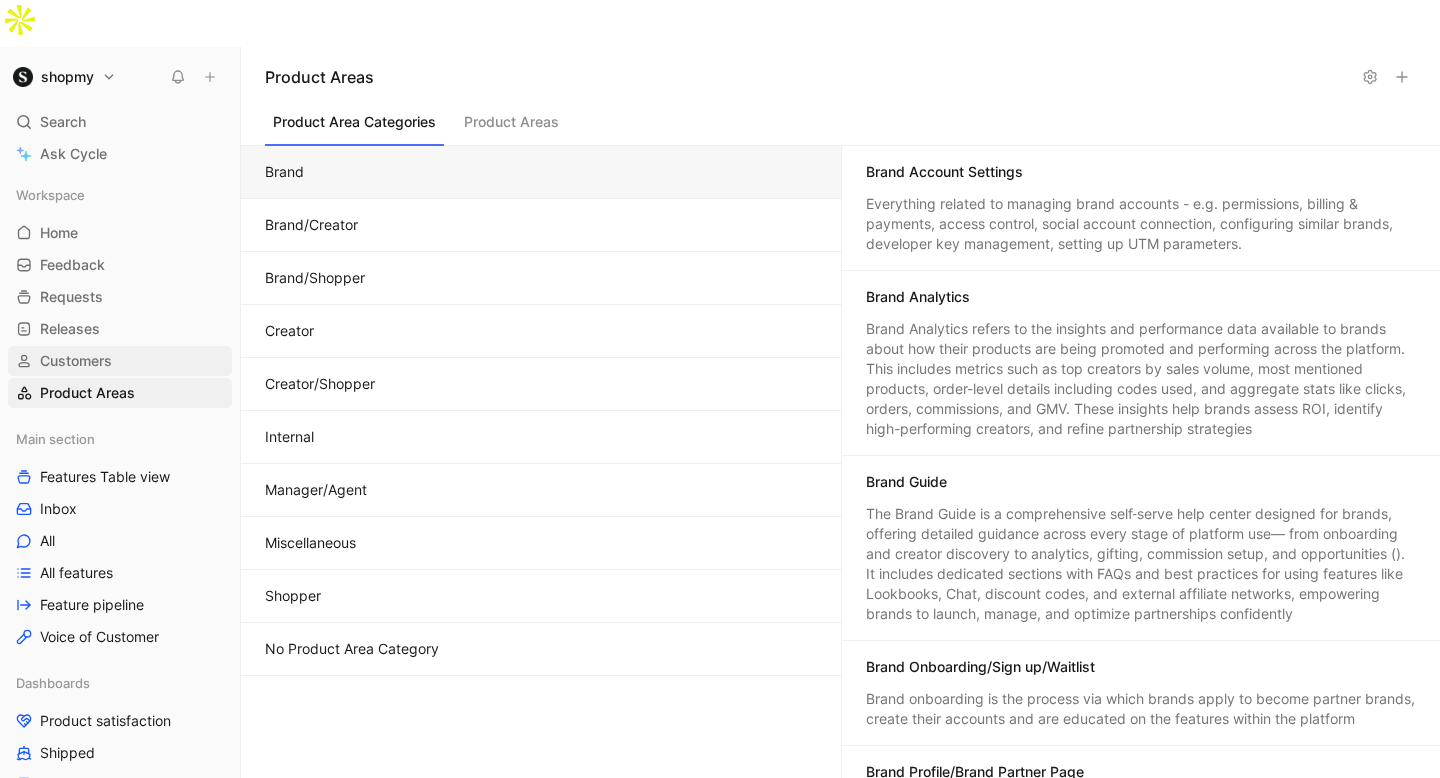click on "Customers" at bounding box center [120, 361] 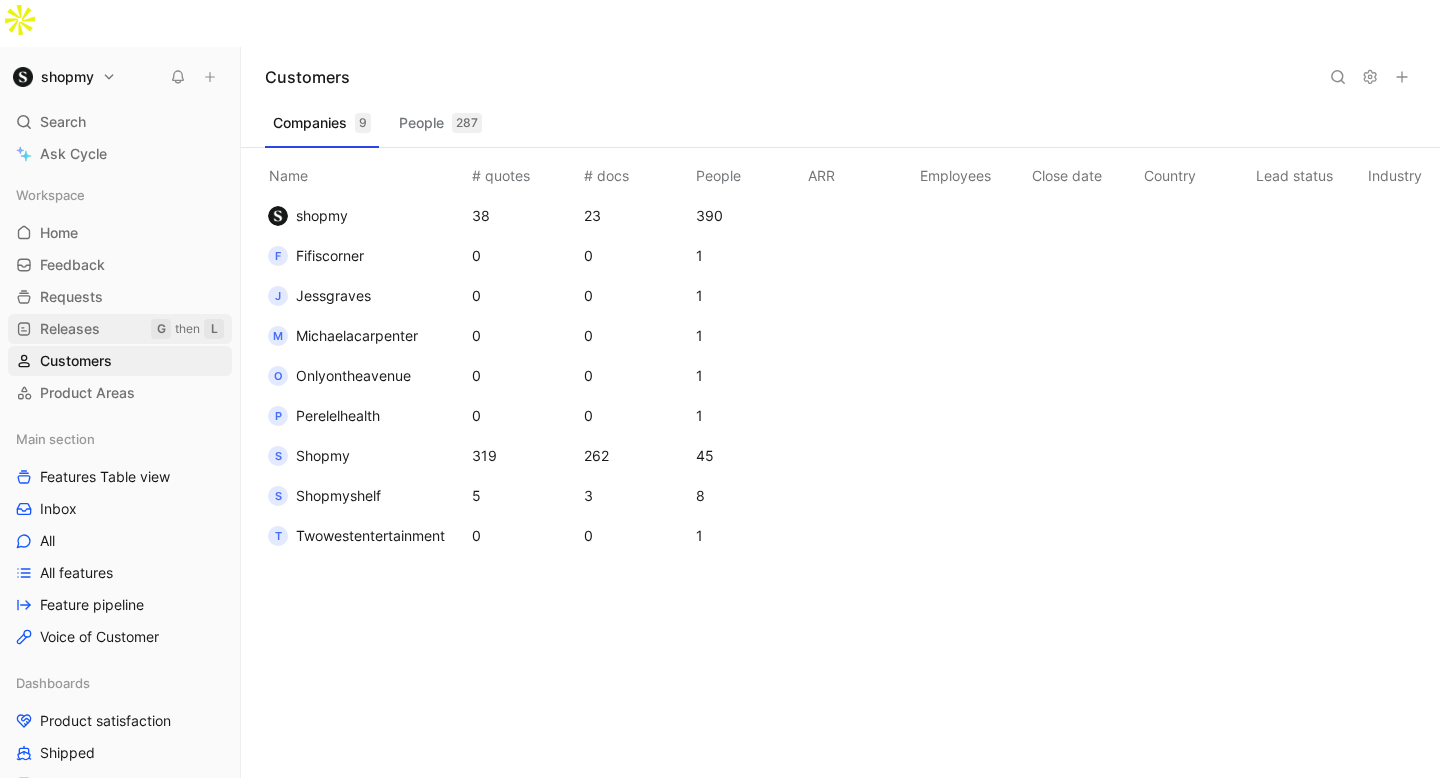 click on "G" at bounding box center [161, 329] 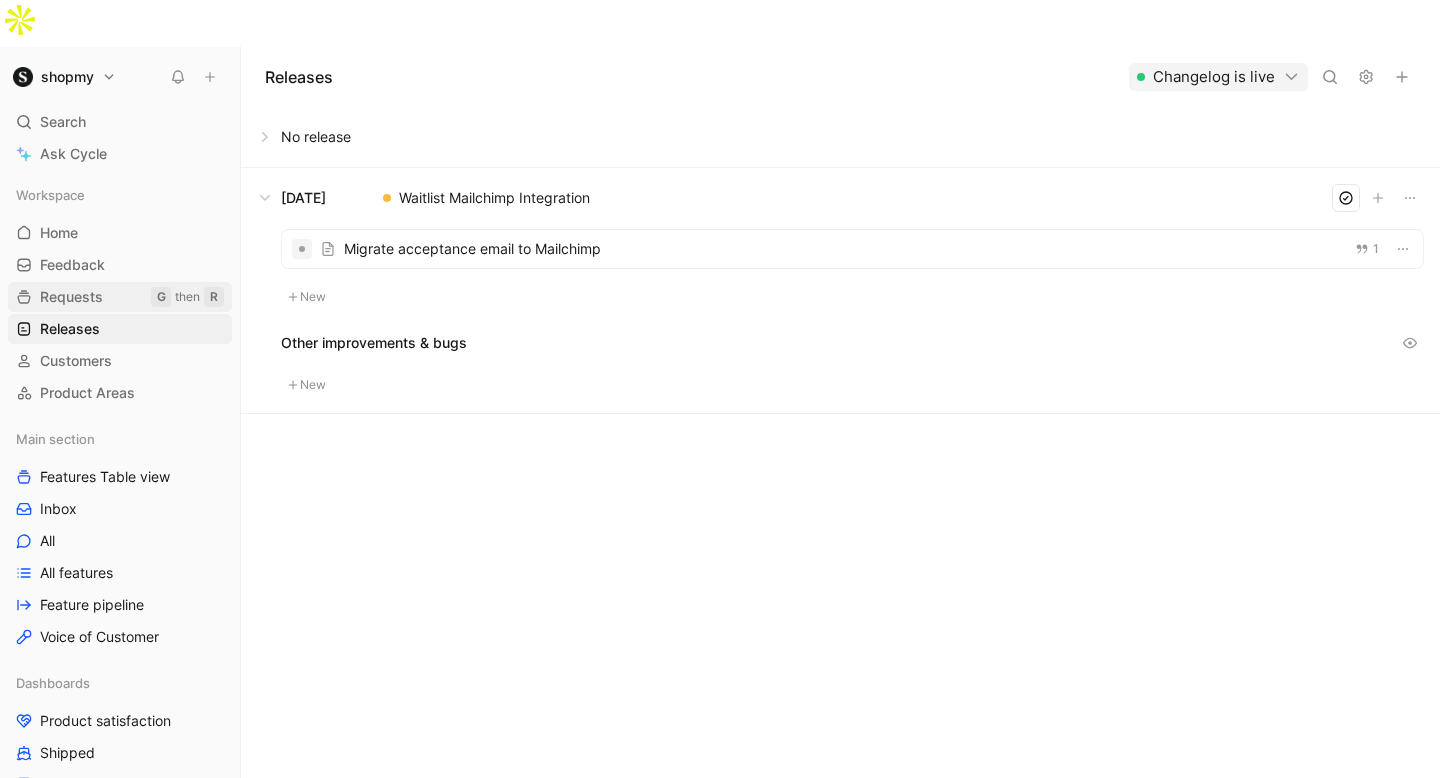click on "Requests G then R" at bounding box center [120, 297] 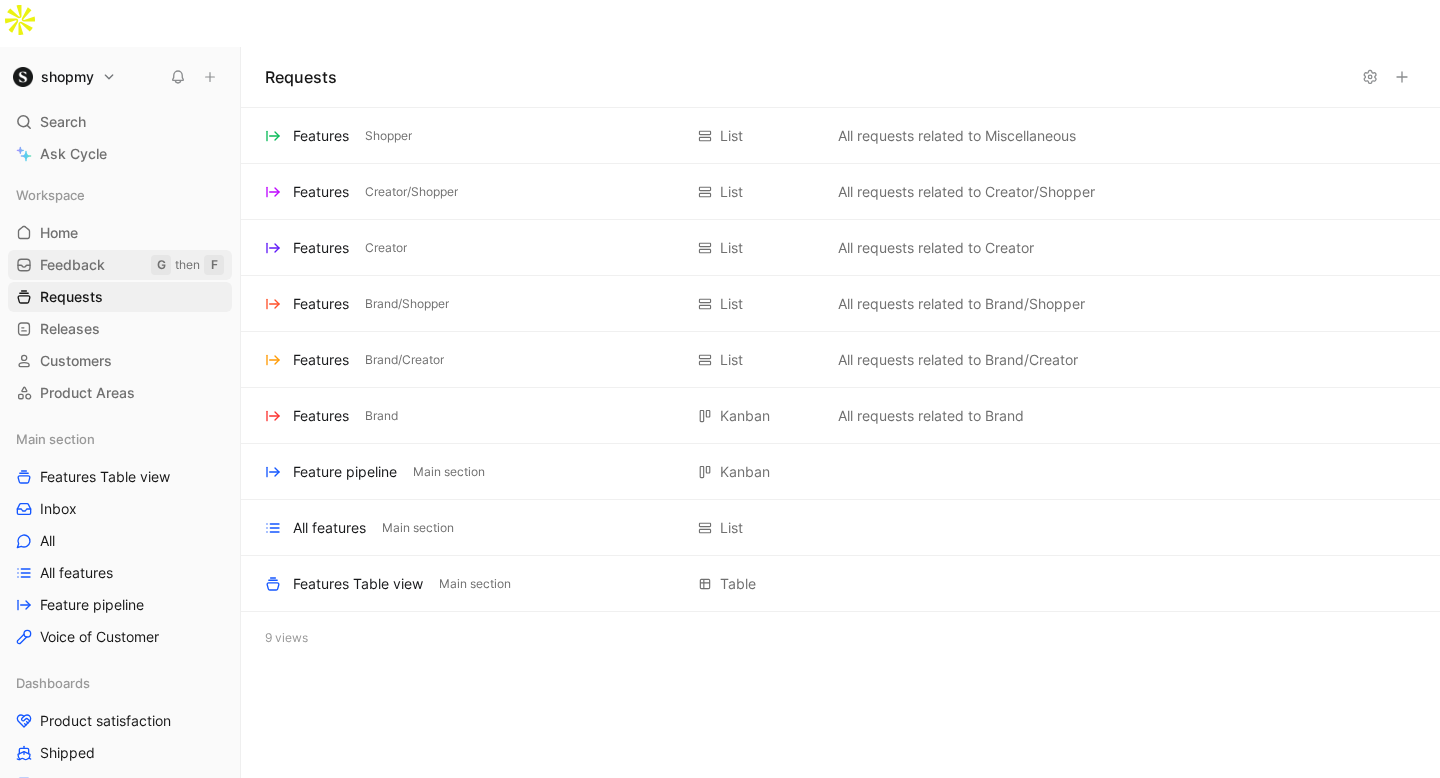 click on "Feedback G then F" at bounding box center (120, 265) 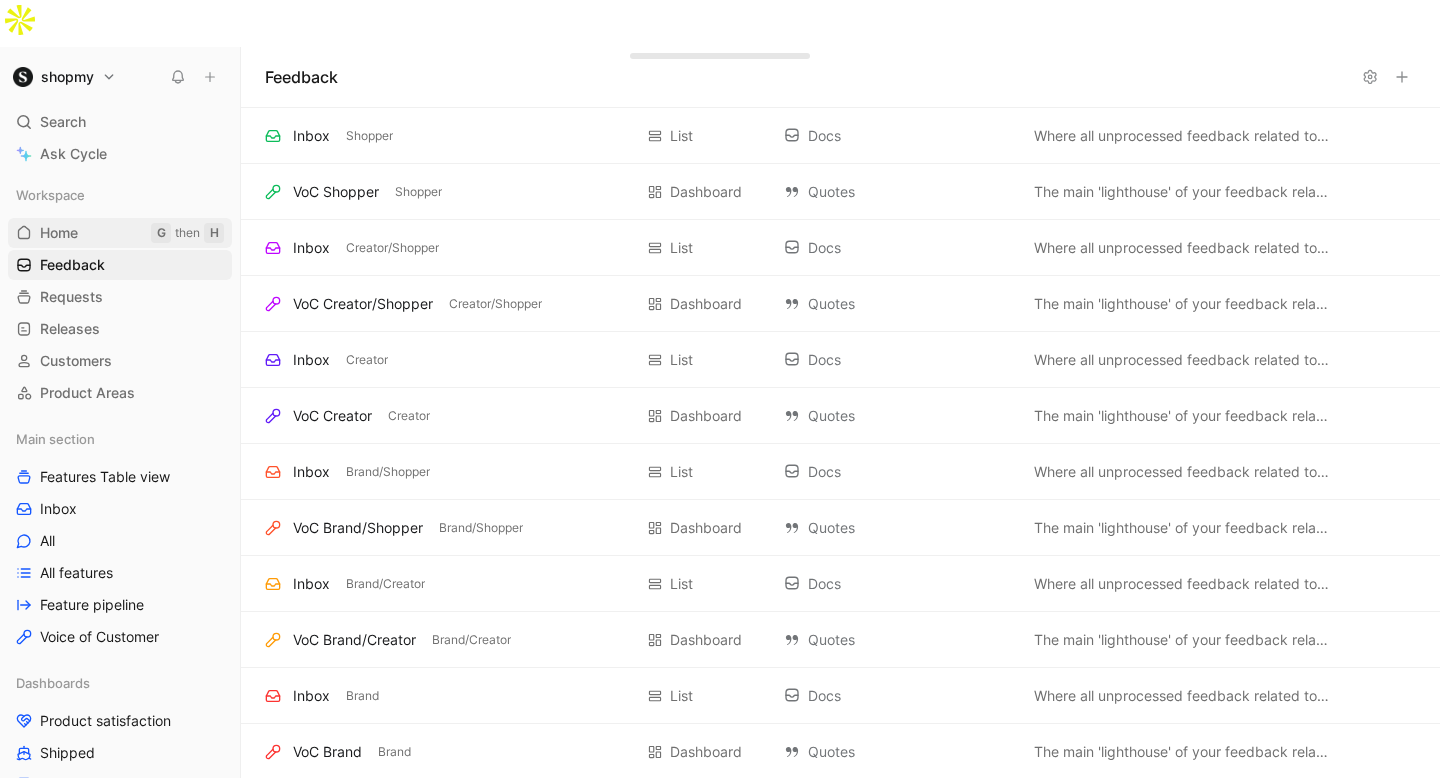 click on "Home G then H" at bounding box center (120, 233) 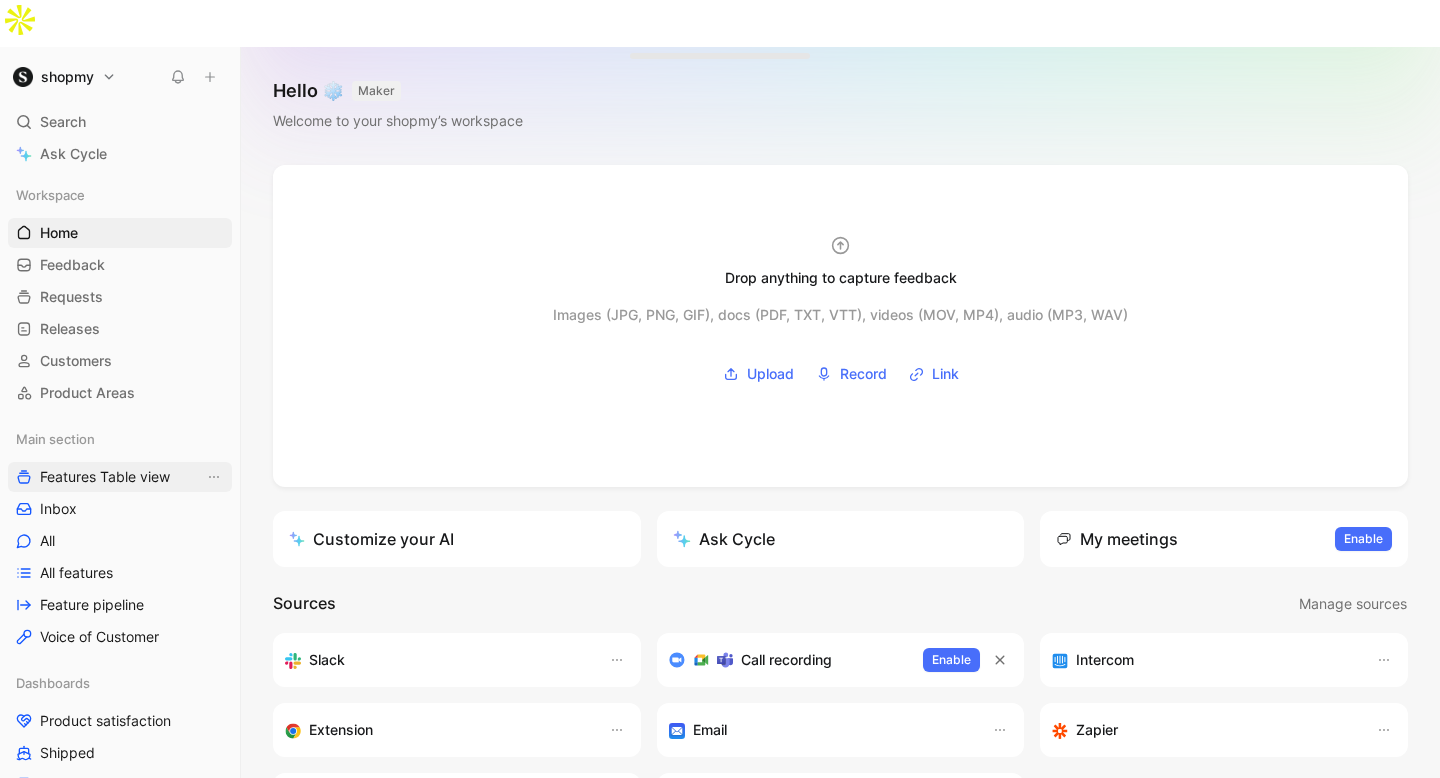click on "Features Table view" at bounding box center [105, 477] 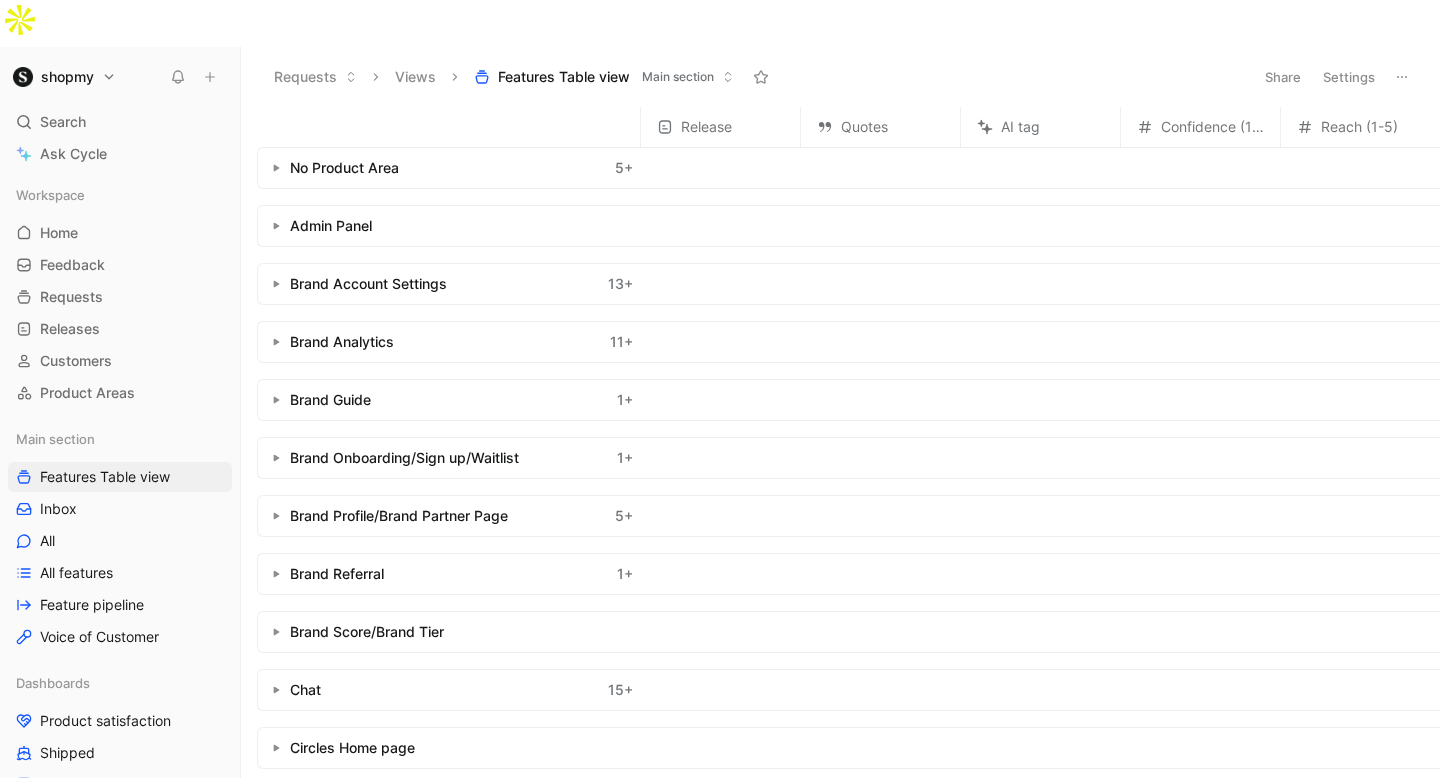 click 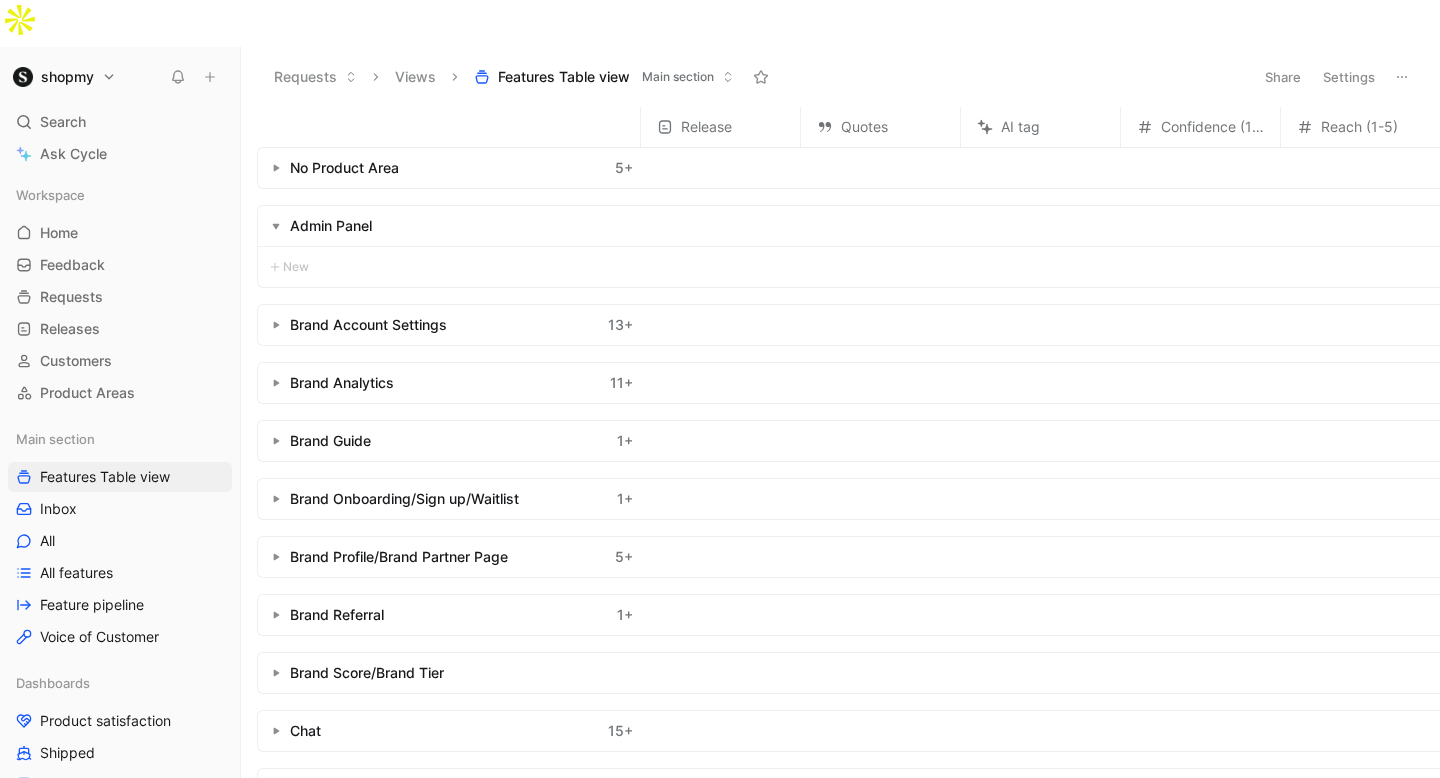 click 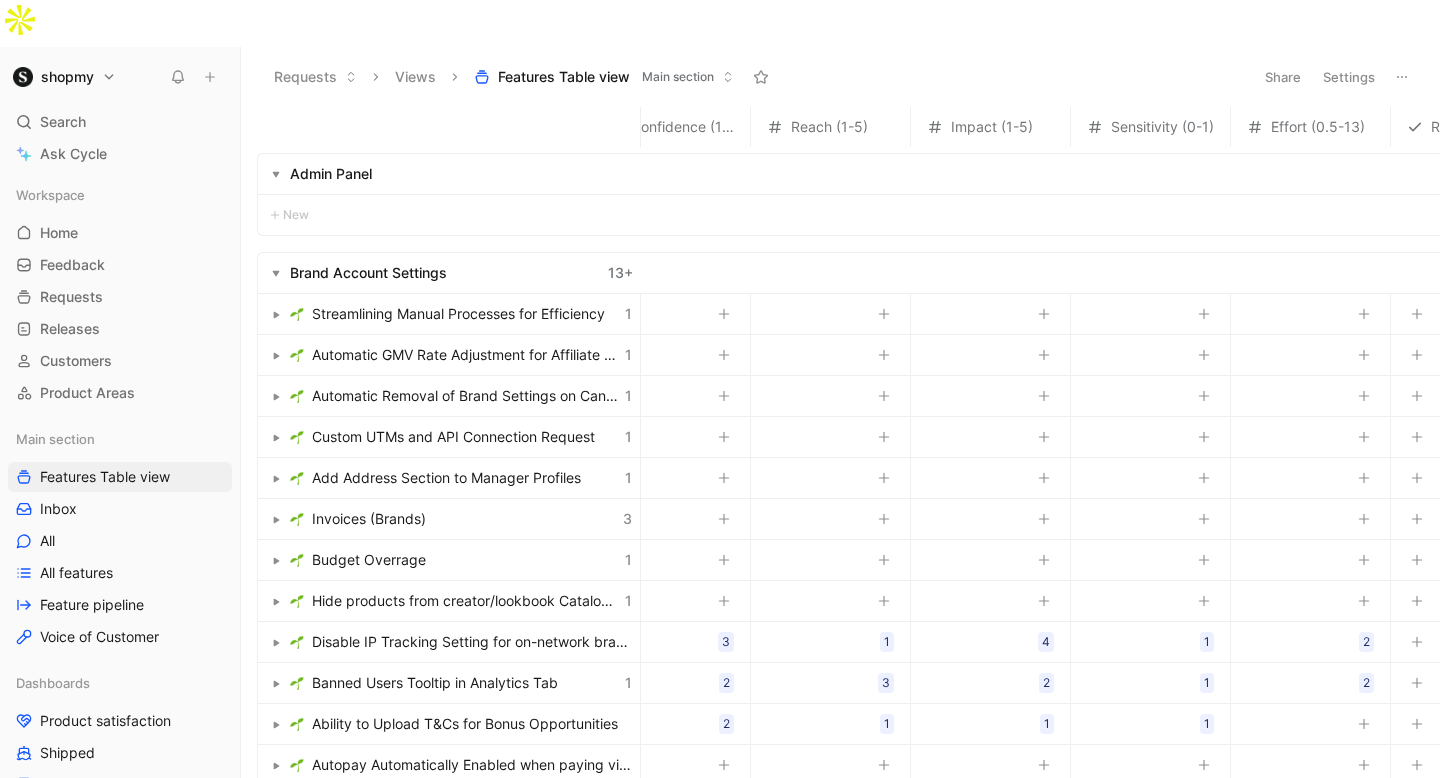 scroll, scrollTop: 52, scrollLeft: 528, axis: both 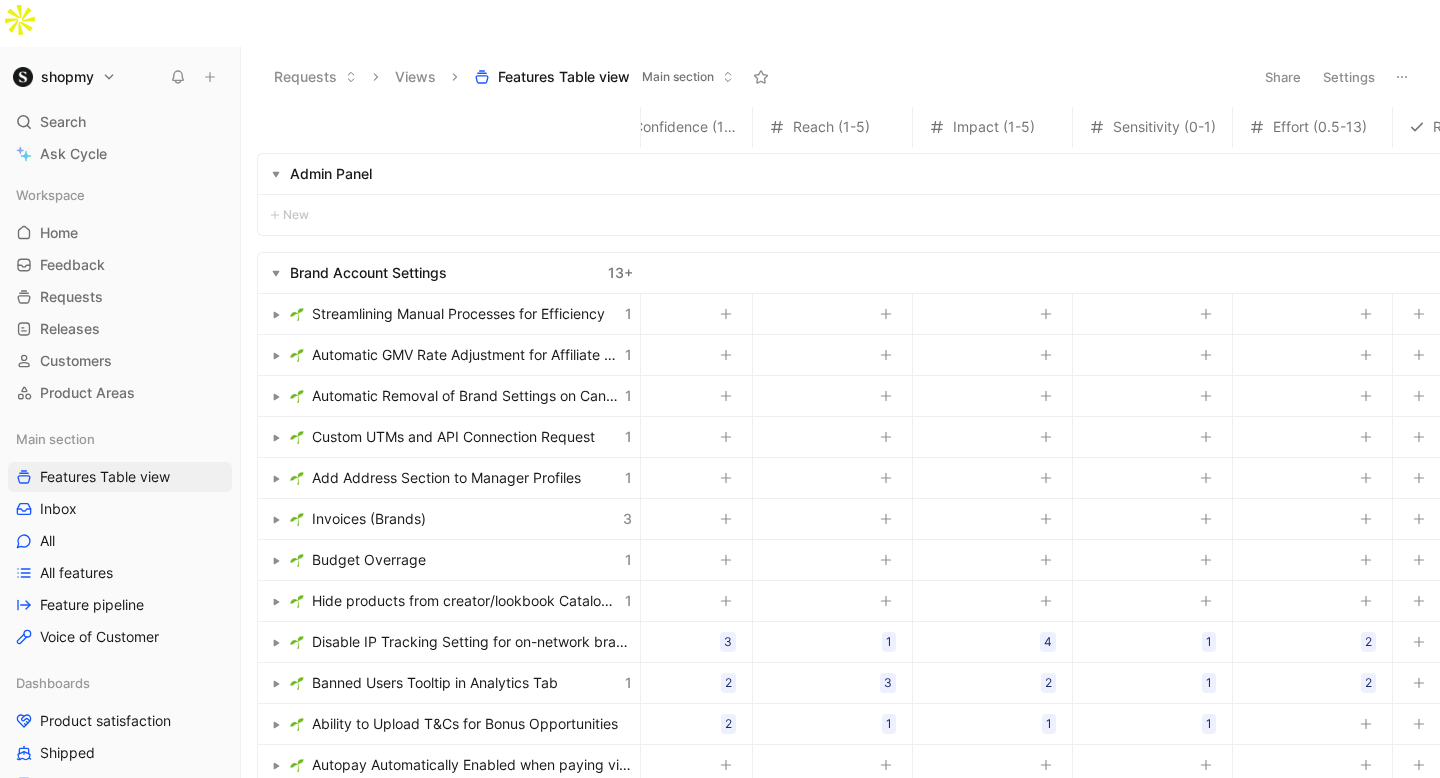 click on "Impact (1-5)" at bounding box center (994, 127) 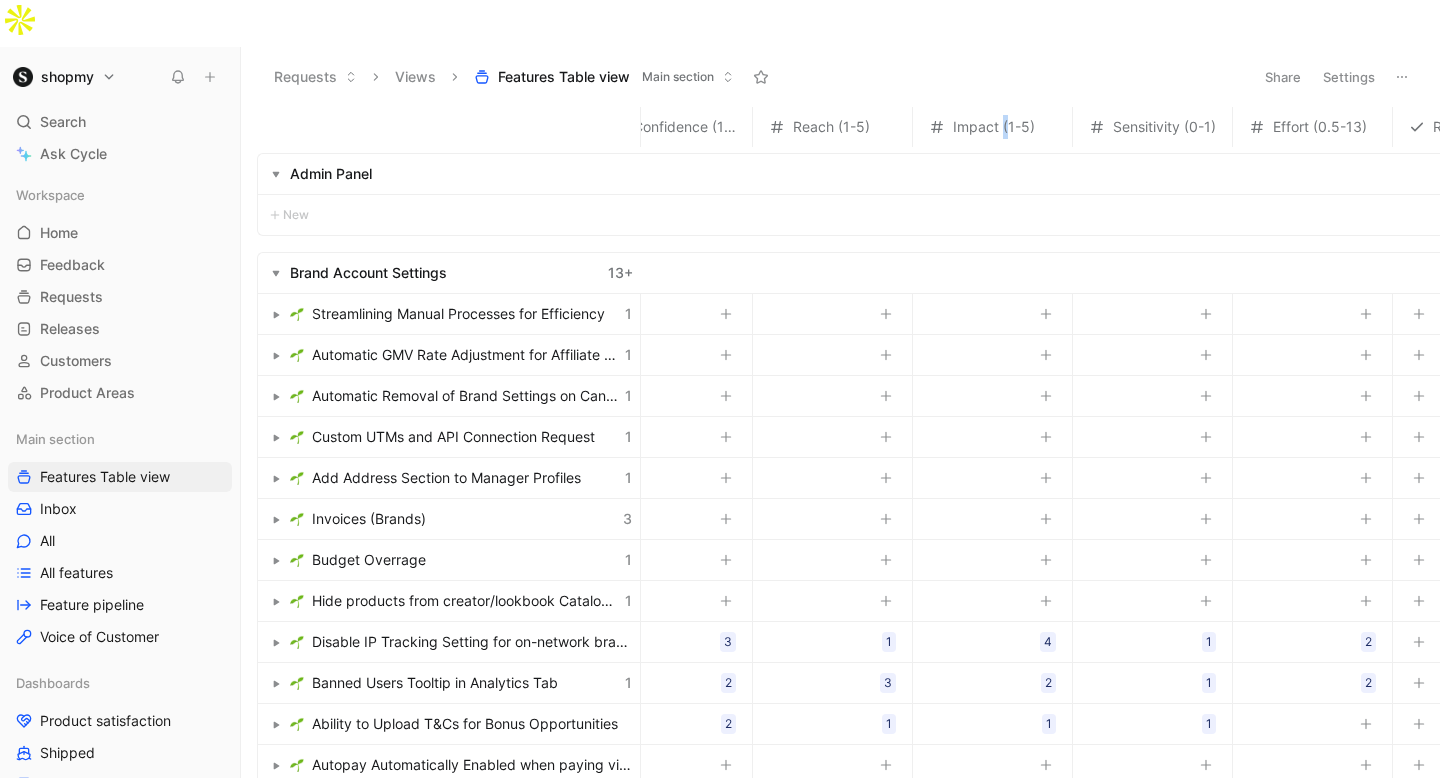 click on "Impact (1-5)" at bounding box center (994, 127) 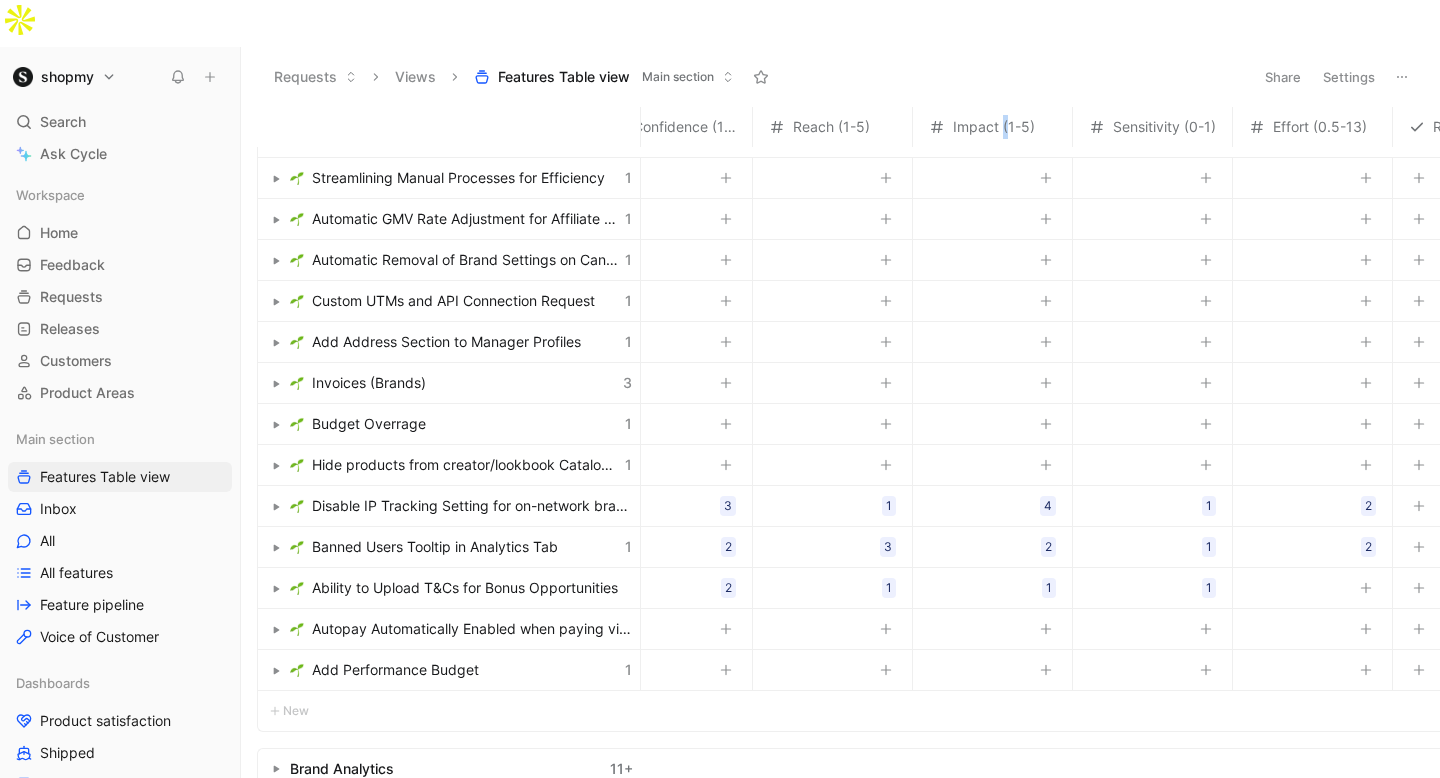 scroll, scrollTop: 0, scrollLeft: 528, axis: horizontal 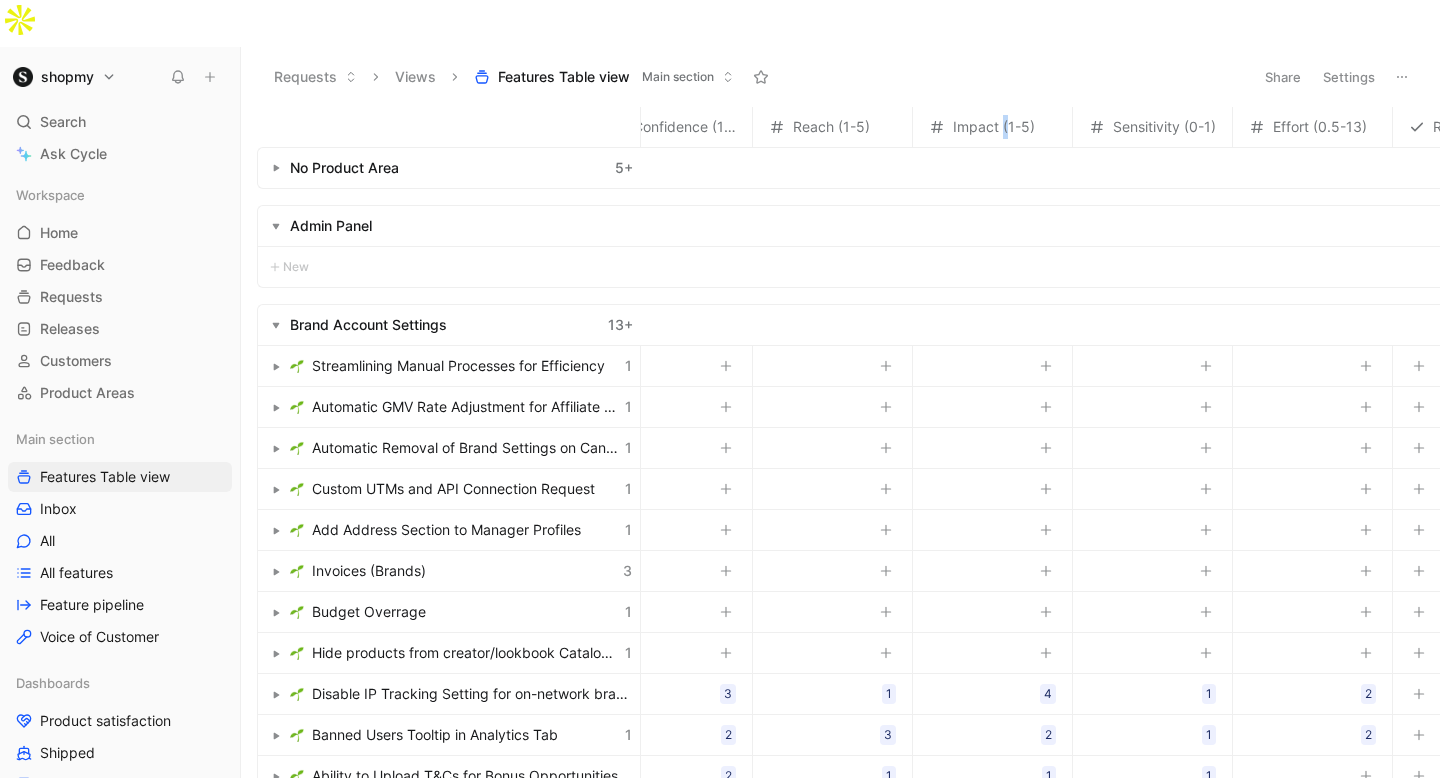click 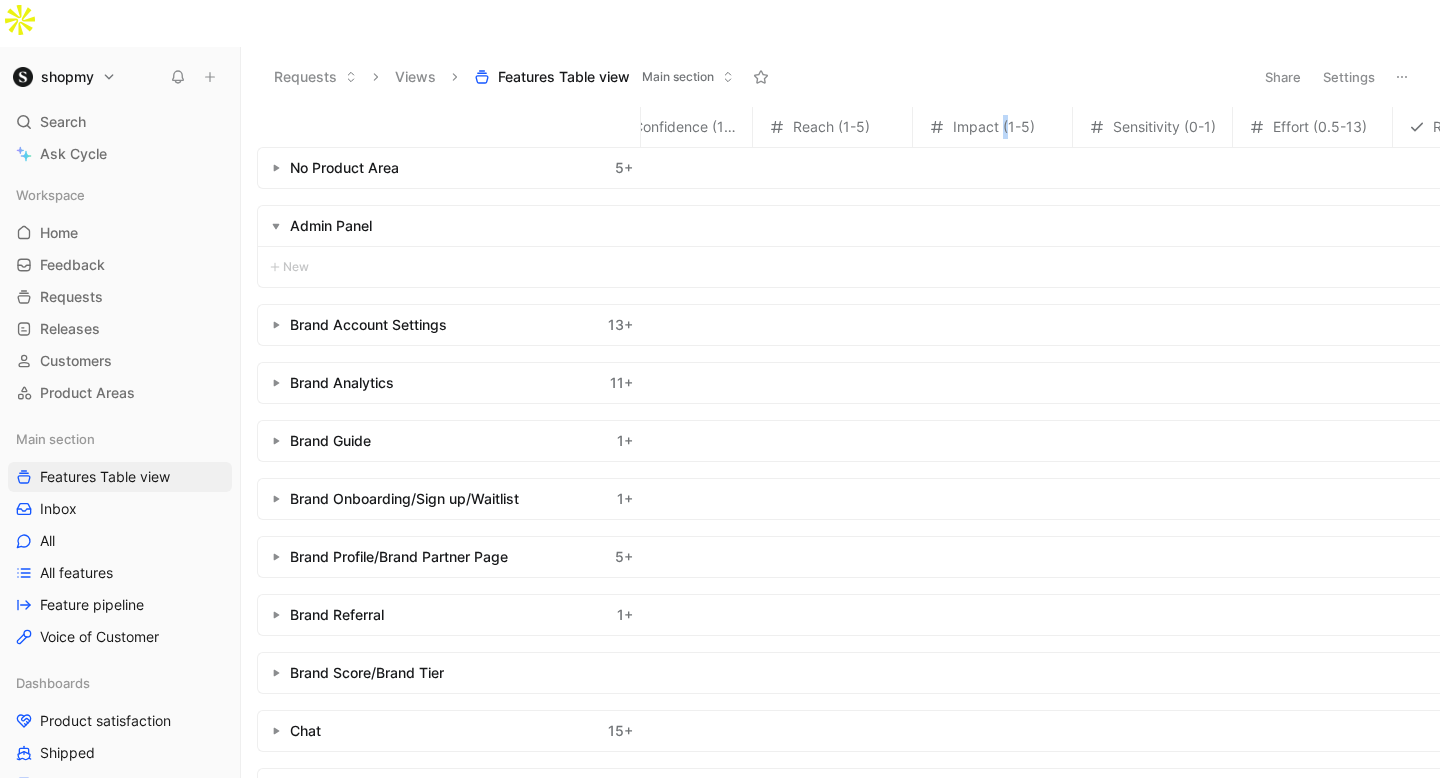 scroll, scrollTop: 33, scrollLeft: 528, axis: both 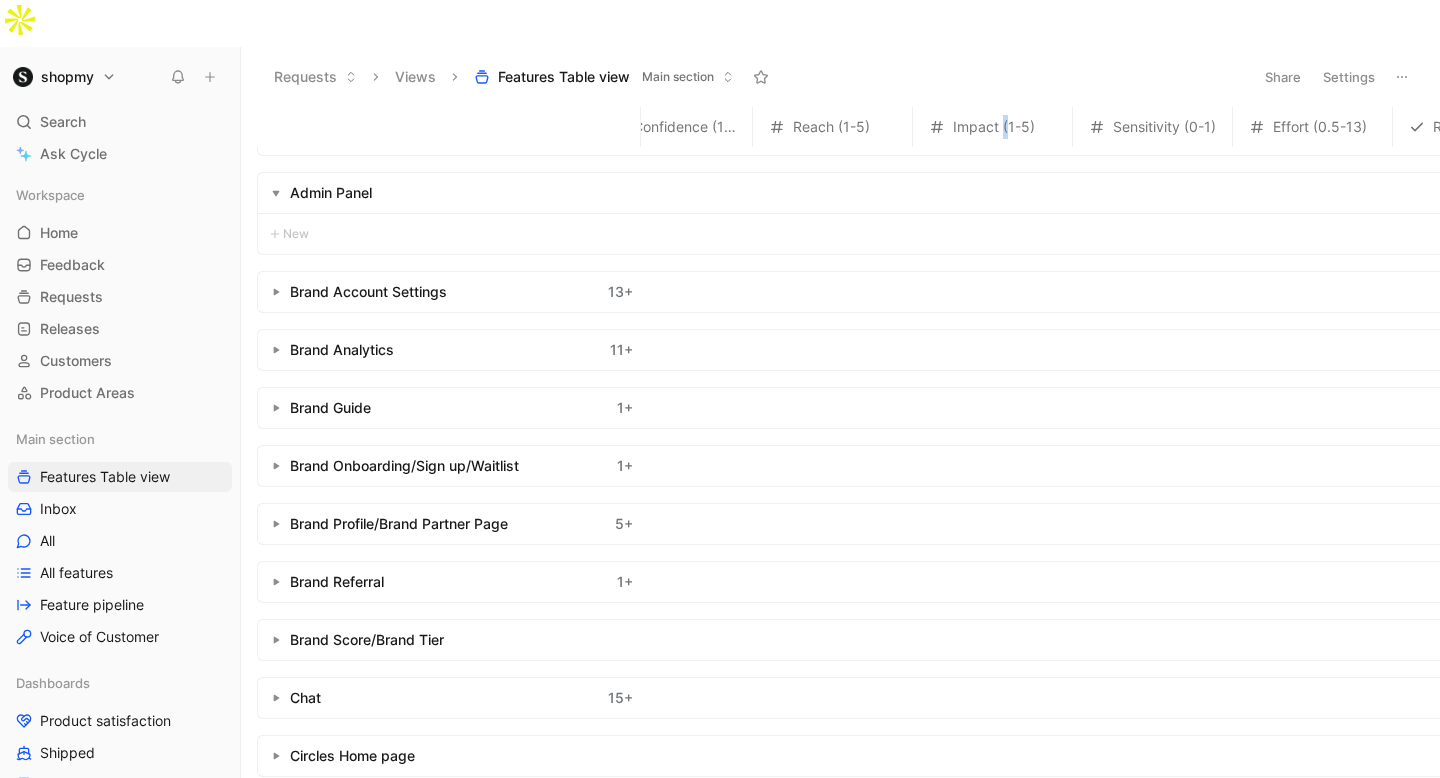 click at bounding box center (276, 408) 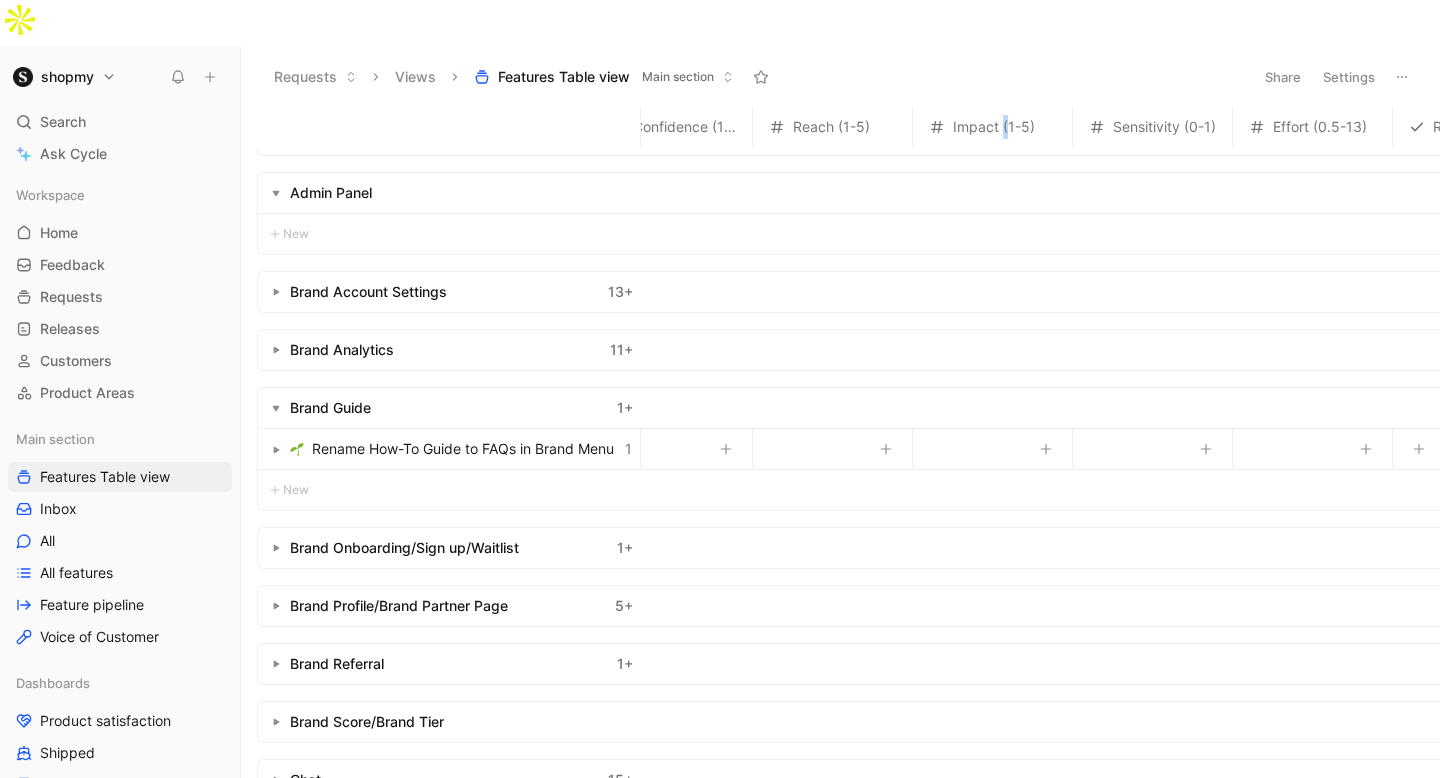 click at bounding box center (276, 408) 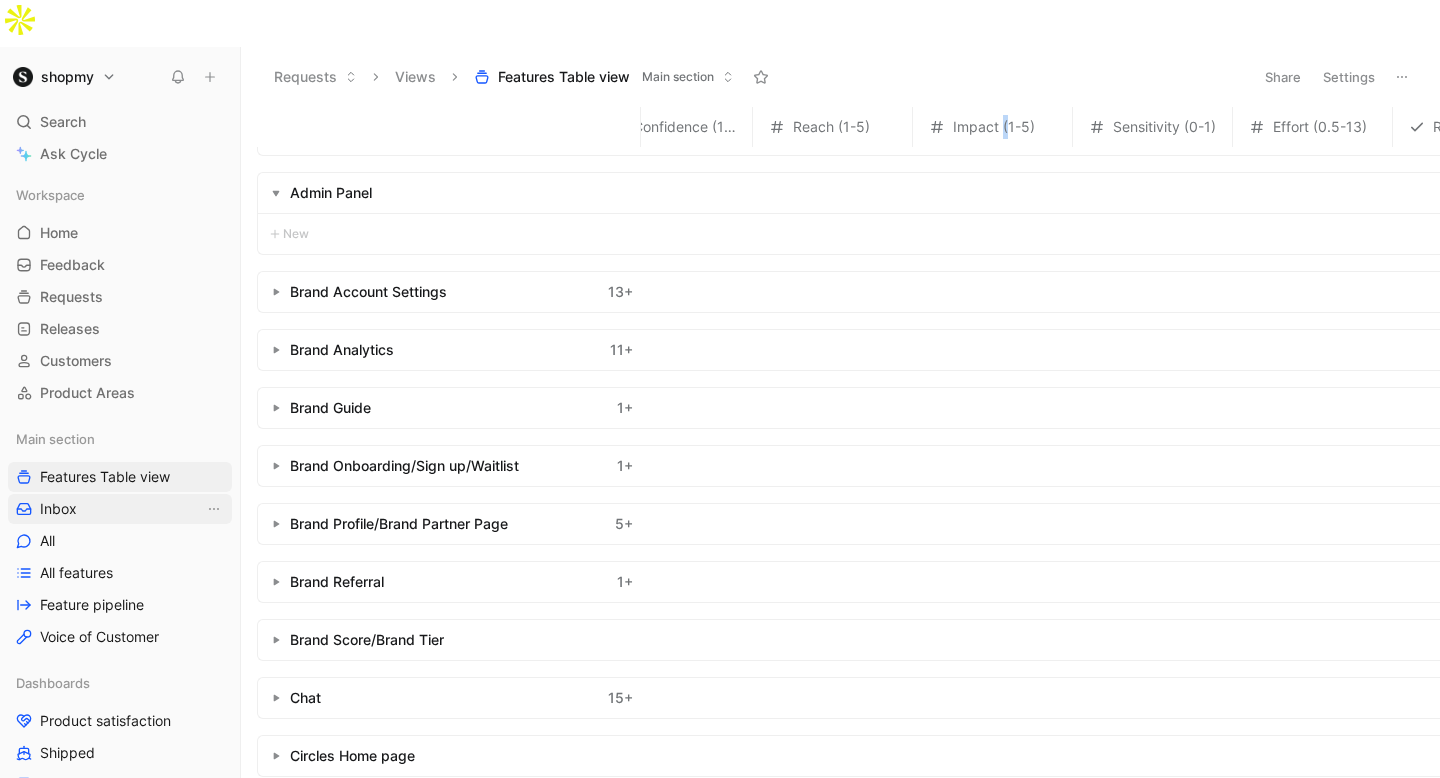 click on "Inbox" at bounding box center (120, 509) 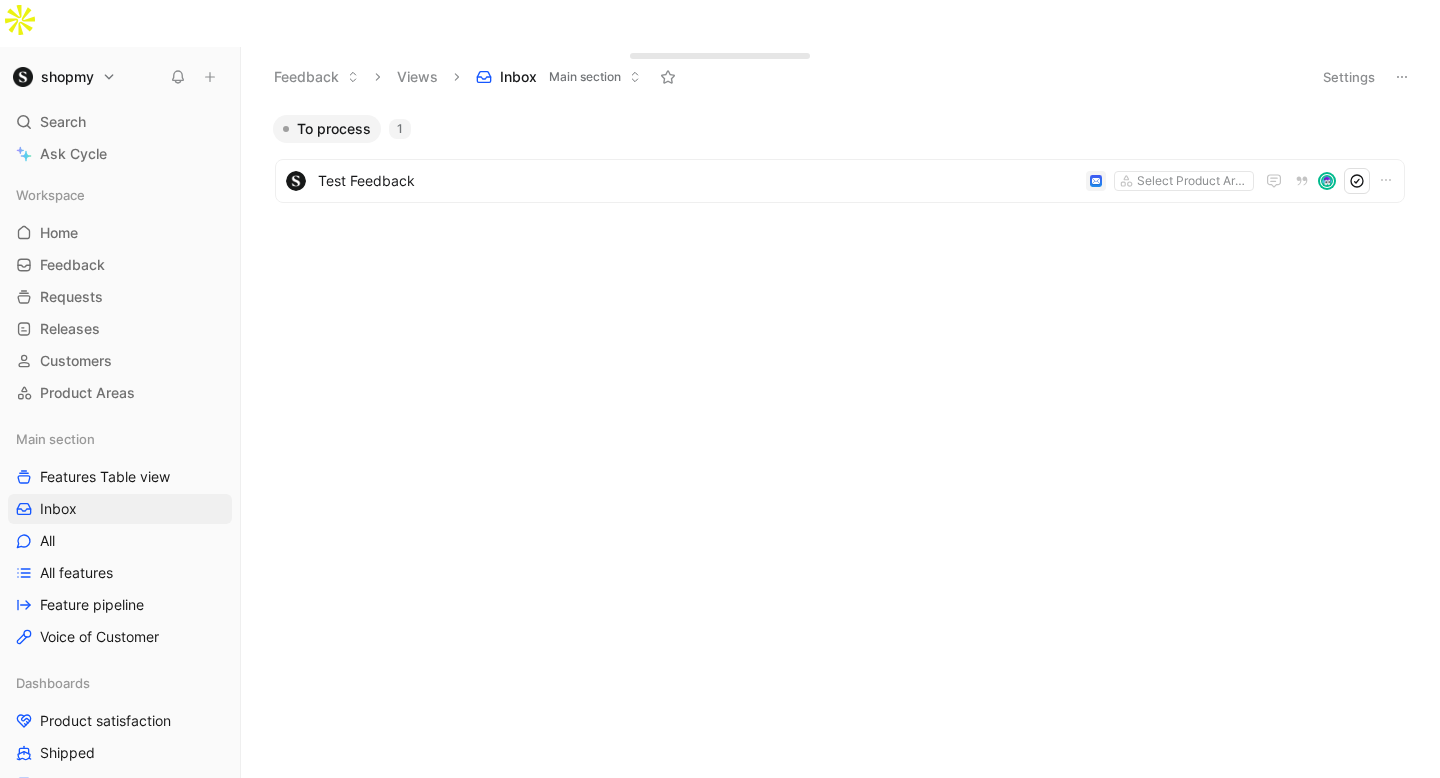 click on "shopmy Search ⌘ K Ask Cycle Workspace Home G then H Feedback G then F Requests G then R Releases G then L Customers Product Areas Main section Features Table view Inbox All All features Feature pipeline Voice of Customer Dashboards Product satisfaction Shipped VoC External VoC Internal Feature view Customer view Trends Brand Brand/Creator Brand/Shopper Creator Creator/Shopper Shopper
To pick up a draggable item, press the space bar.
While dragging, use the arrow keys to move the item.
Press space again to drop the item in its new position, or press escape to cancel.
Draggable item Qm9hcmRTZWN0aW9uXzAwMGQwYTA4LTQyNzAtNDI5NS05ZTc2LWI2NjBiYjdlZWE0NQ== was dropped over droppable area Qm9hcmRTZWN0aW9uXzAwMGQwYTA4LTQyNzAtNDI5NS05ZTc2LWI2NjBiYjdlZWE0NQ== Help center Invite member Feedback Views Inbox Main section Settings To process 1 Test Feedback Select Product Areas Drop anything here to capture feedback Docs, images, videos, audio files, links & more" at bounding box center (720, 389) 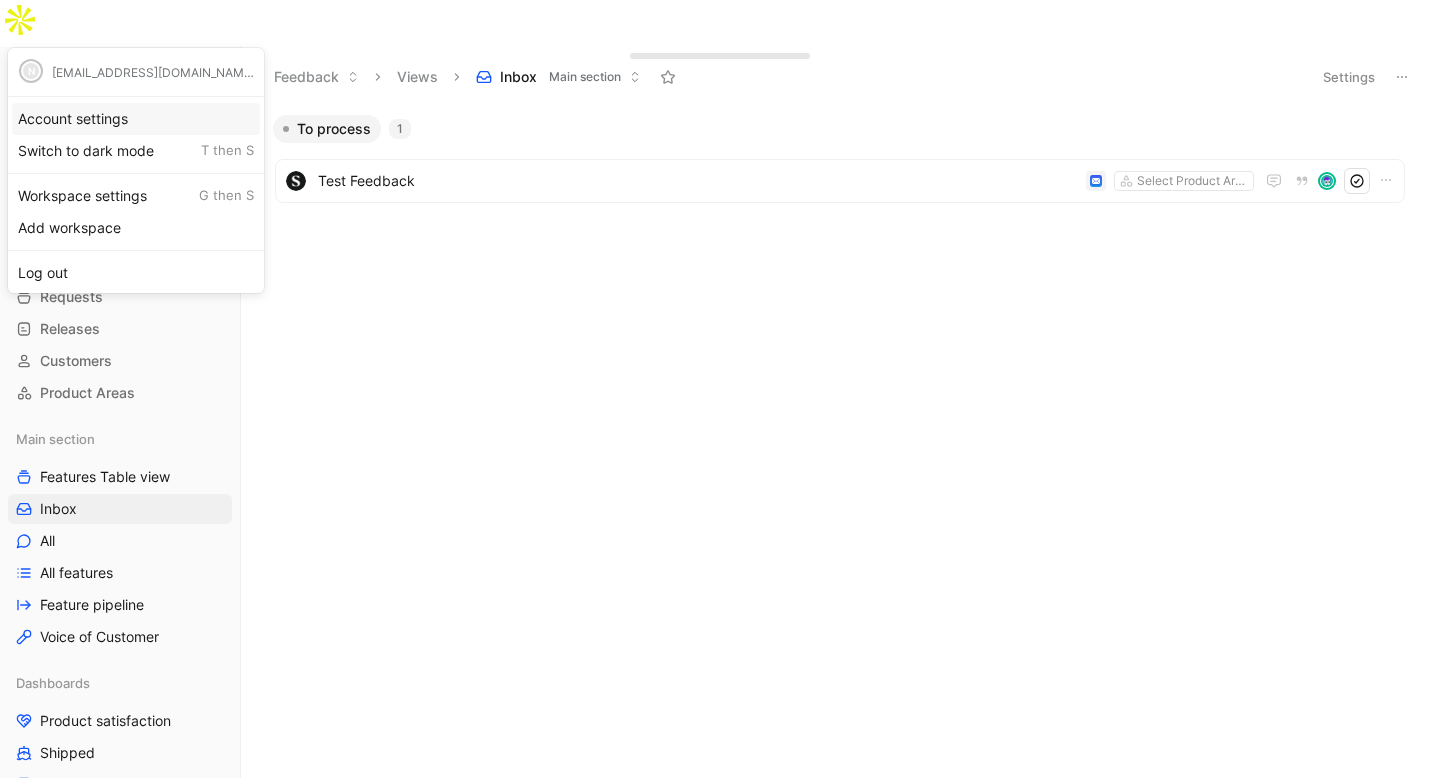 click on "Account settings" at bounding box center (136, 119) 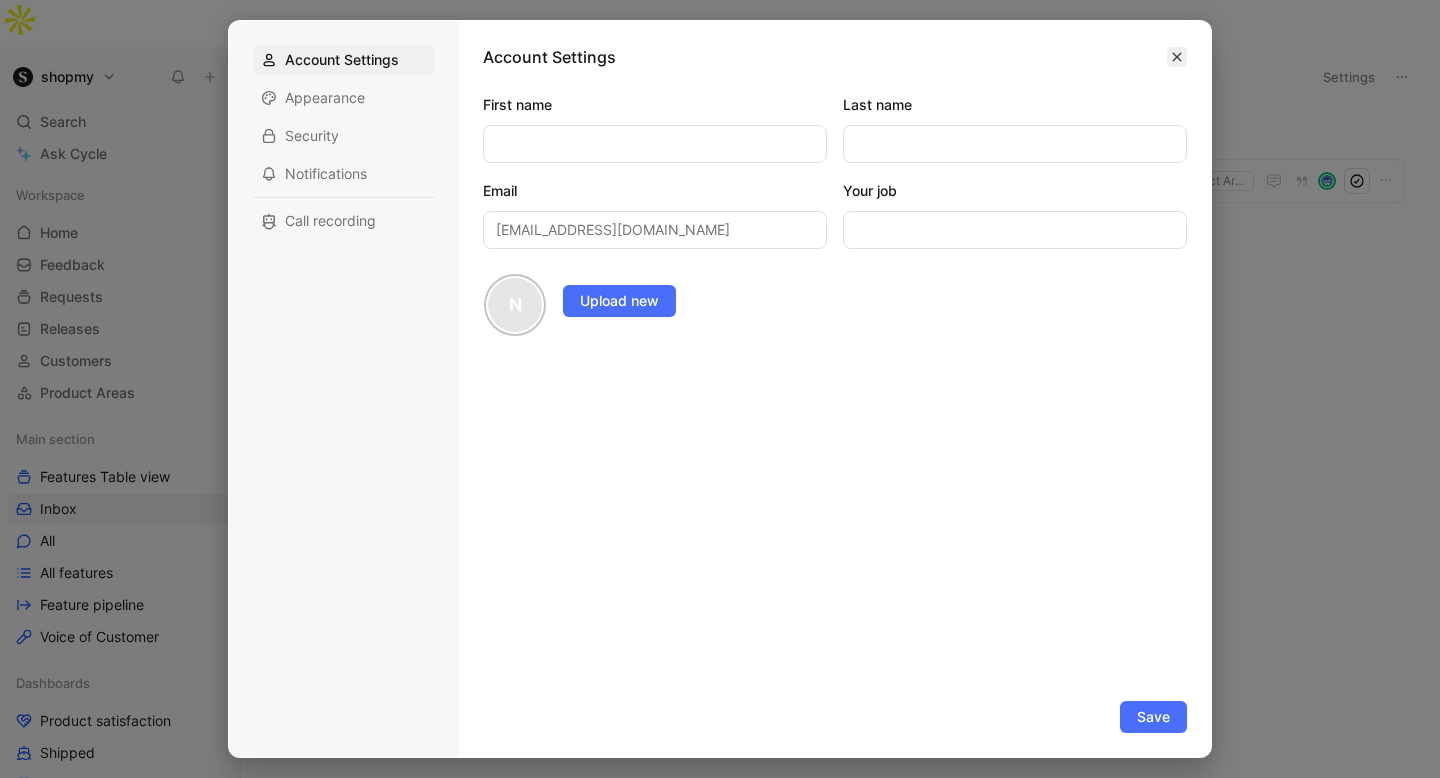 click at bounding box center [1177, 57] 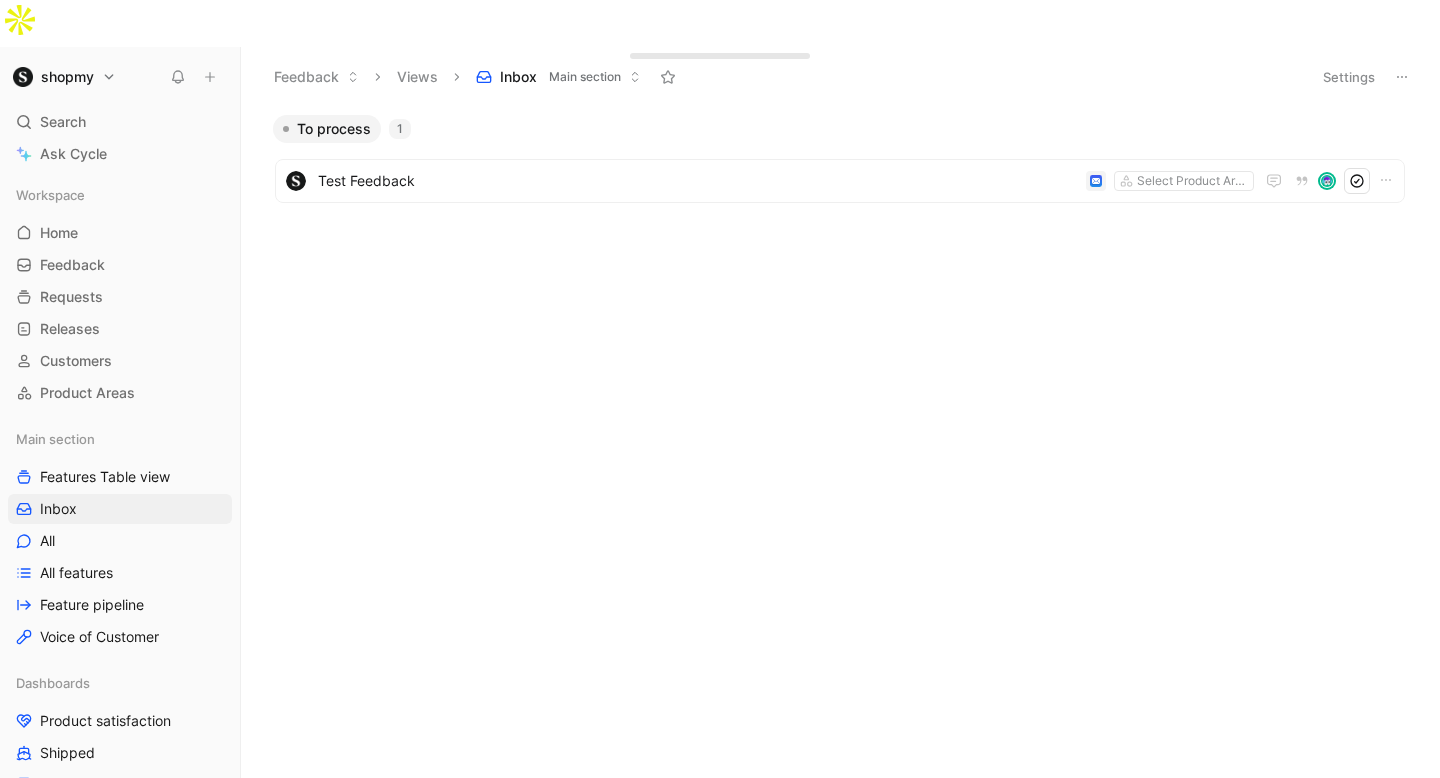 click on "shopmy Search ⌘ K Ask Cycle Workspace Home G then H Feedback G then F Requests G then R Releases G then L Customers Product Areas Main section Features Table view Inbox All All features Feature pipeline Voice of Customer Dashboards Product satisfaction Shipped VoC External VoC Internal Feature view Customer view Trends Brand Brand/Creator Brand/Shopper Creator Creator/Shopper Shopper
To pick up a draggable item, press the space bar.
While dragging, use the arrow keys to move the item.
Press space again to drop the item in its new position, or press escape to cancel.
Draggable item Qm9hcmRTZWN0aW9uXzAwMGQwYTA4LTQyNzAtNDI5NS05ZTc2LWI2NjBiYjdlZWE0NQ== was dropped over droppable area Qm9hcmRTZWN0aW9uXzAwMGQwYTA4LTQyNzAtNDI5NS05ZTc2LWI2NjBiYjdlZWE0NQ== Help center Invite member Feedback Views Inbox Main section Settings To process 1 Test Feedback Select Product Areas Drop anything here to capture feedback Docs, images, videos, audio files, links & more" at bounding box center [720, 389] 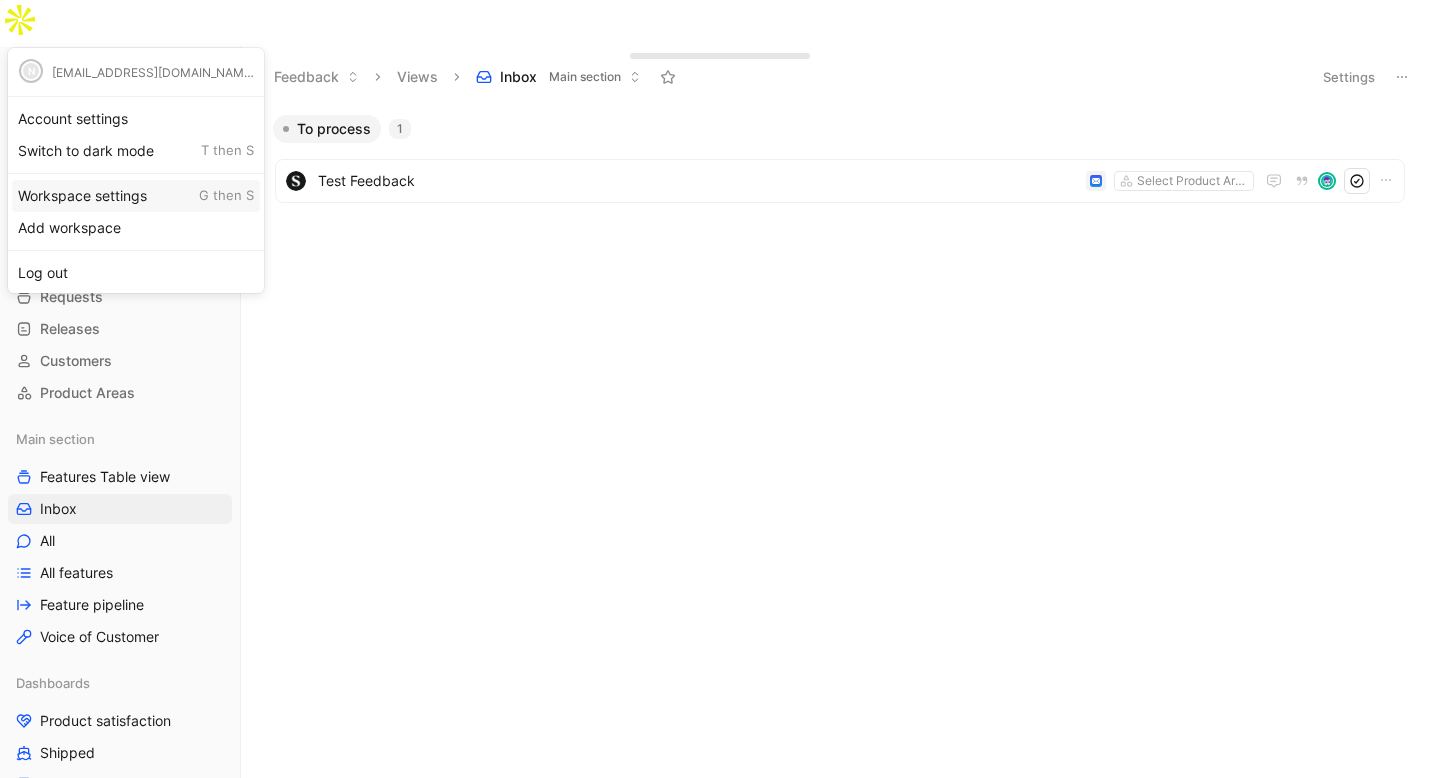 click on "Workspace settings G then S" at bounding box center (136, 196) 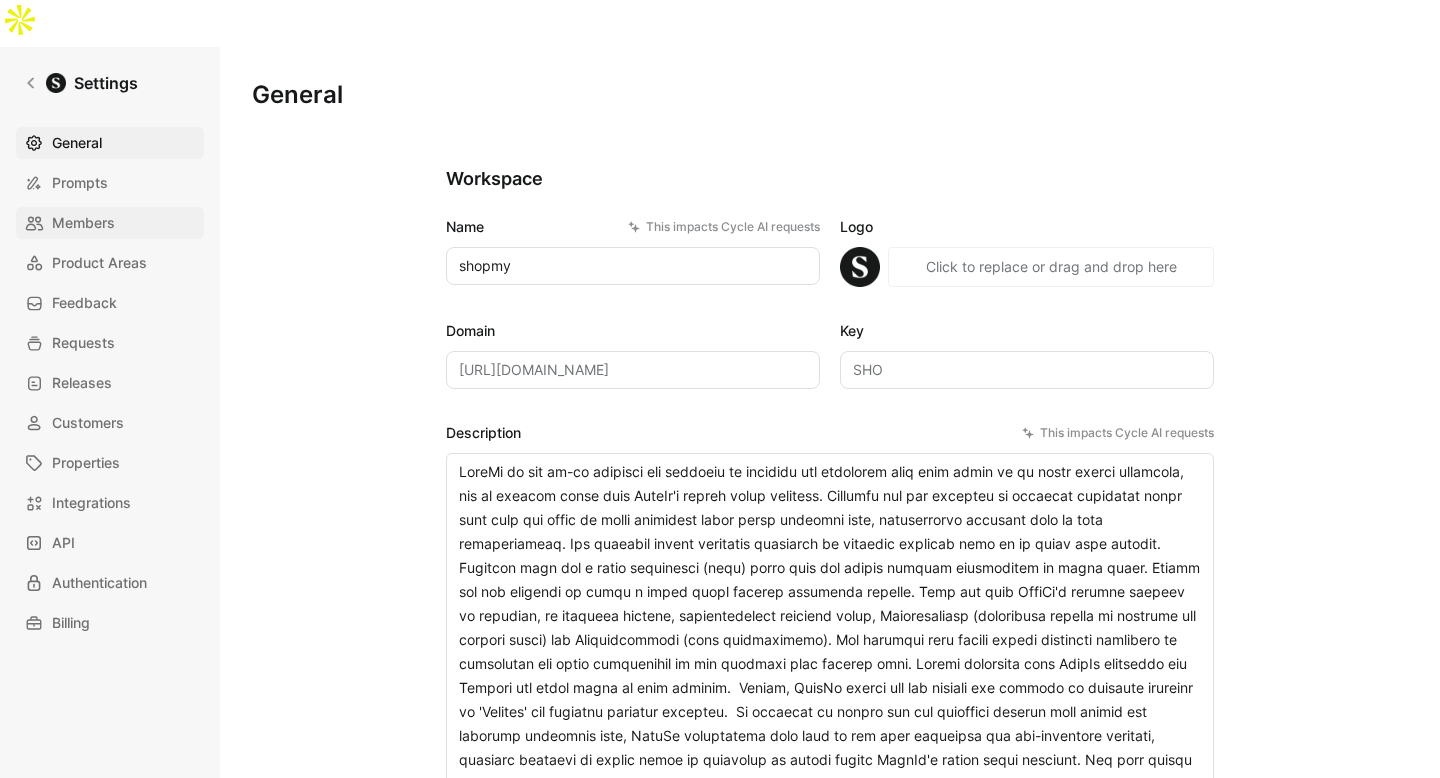click on "Members" at bounding box center (83, 223) 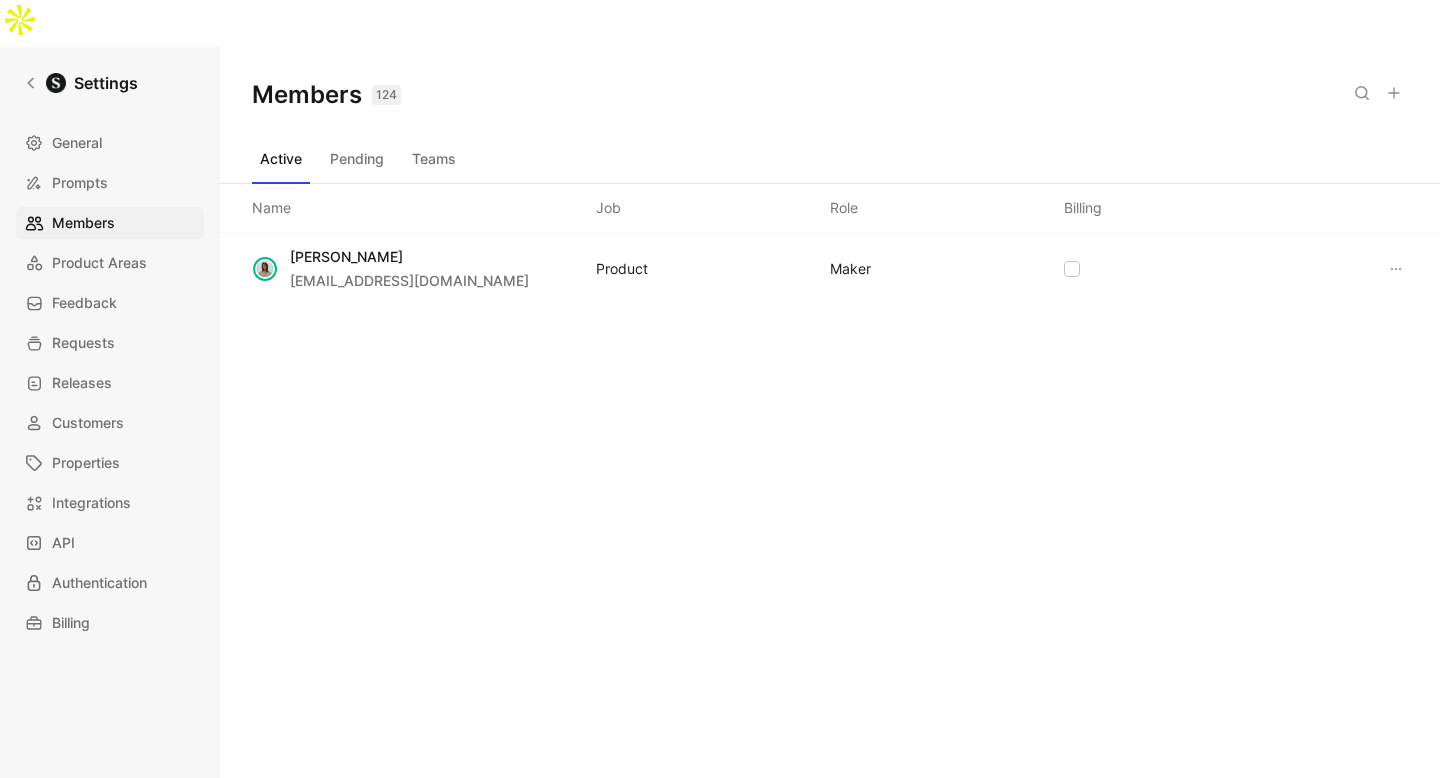 click on "Pending" at bounding box center [357, 159] 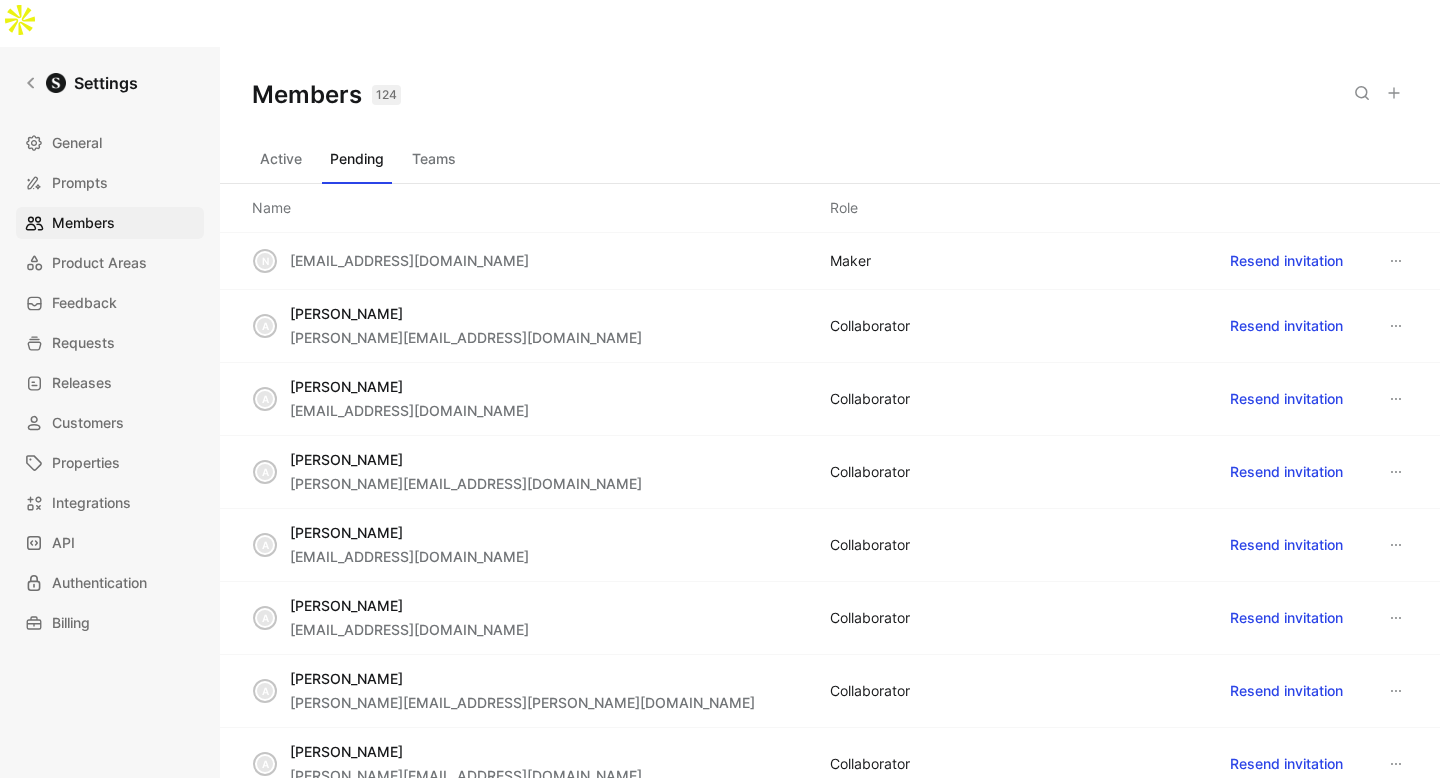 click on "COLLABORATOR" at bounding box center [870, 326] 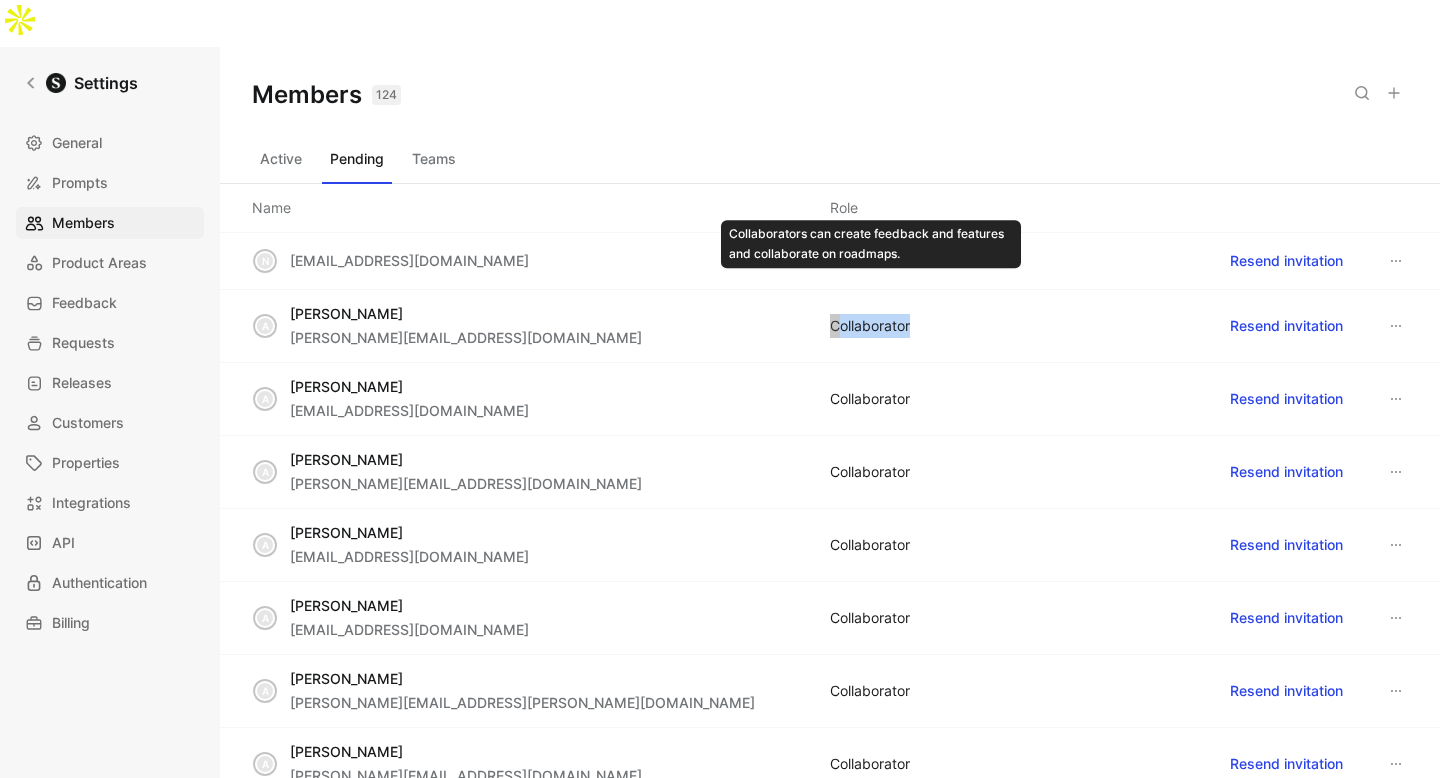 click on "COLLABORATOR" at bounding box center (870, 326) 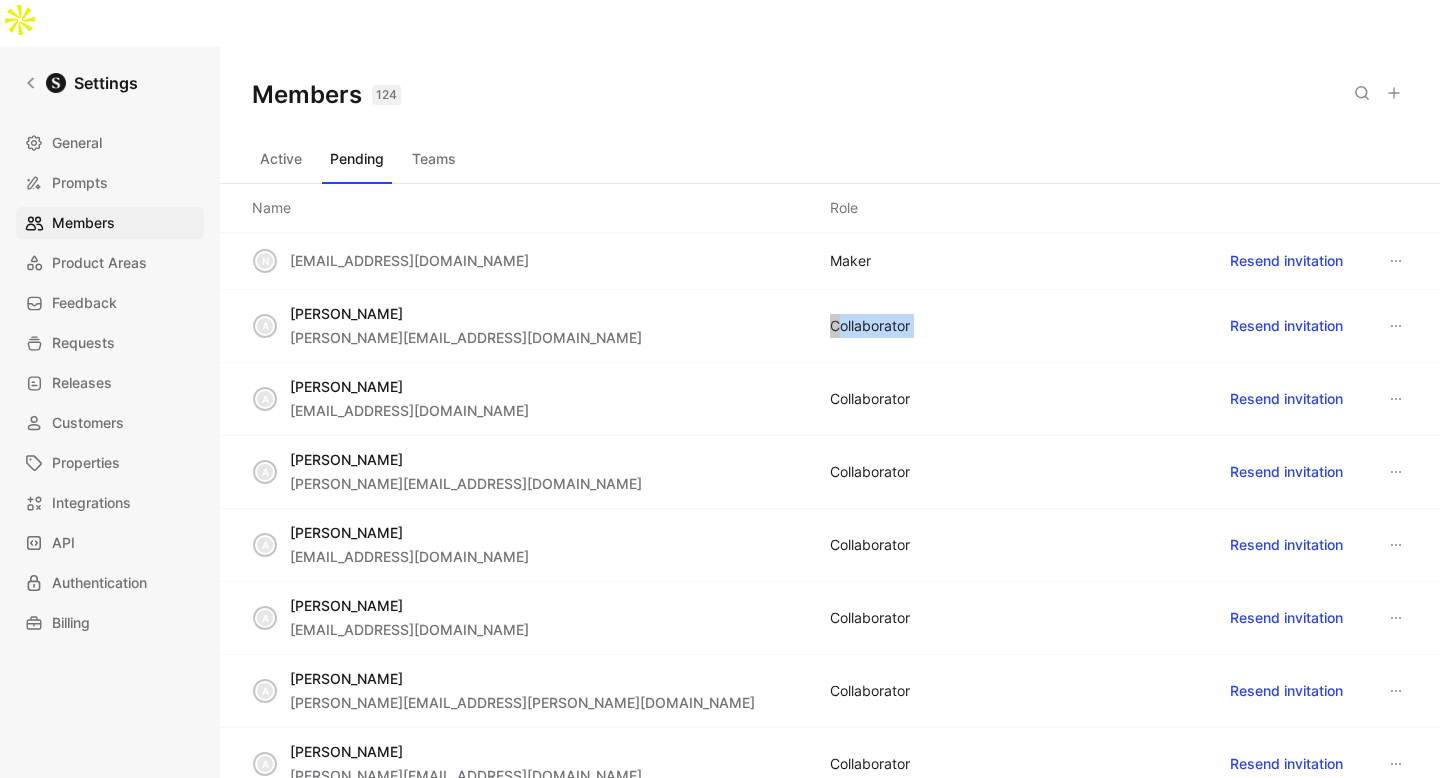 click on "COLLABORATOR" at bounding box center [870, 326] 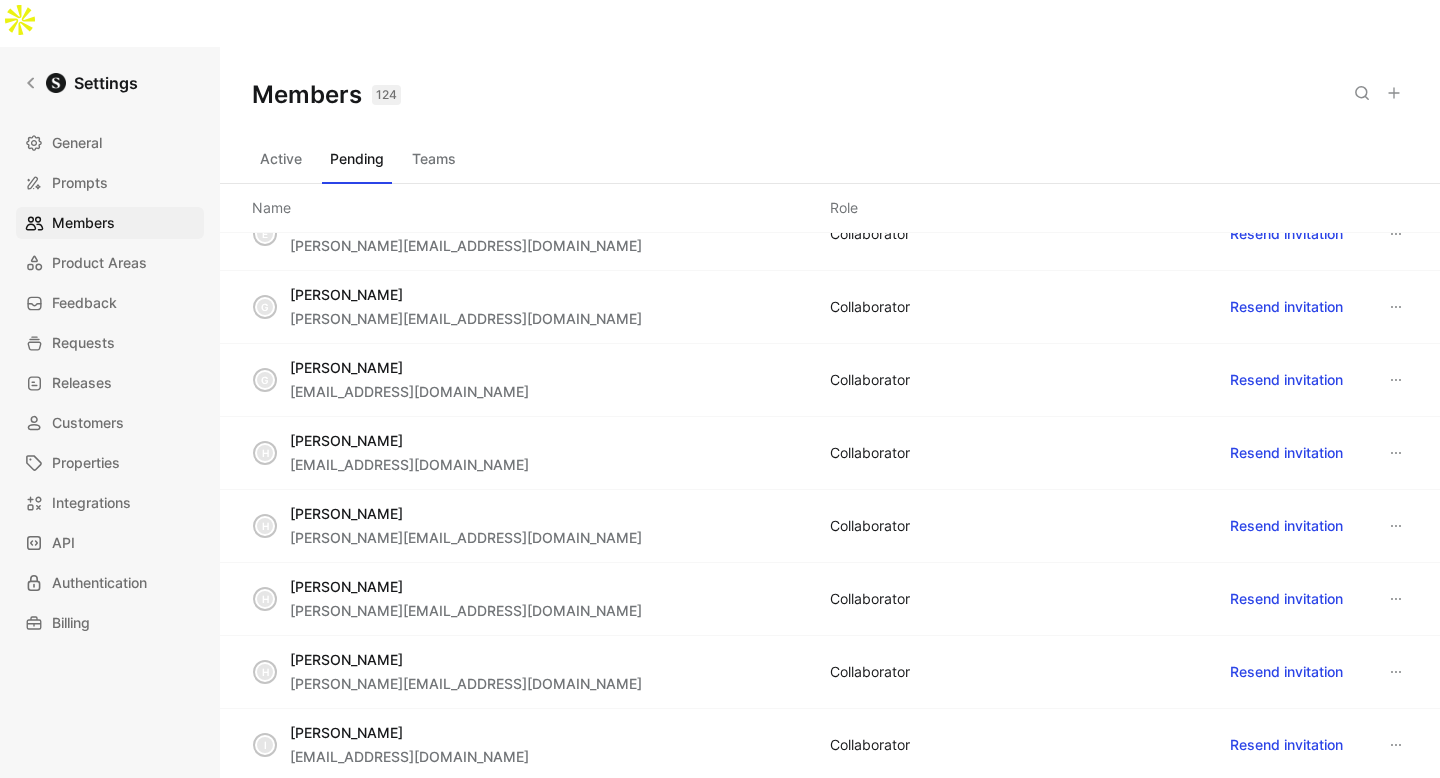 scroll, scrollTop: 4295, scrollLeft: 0, axis: vertical 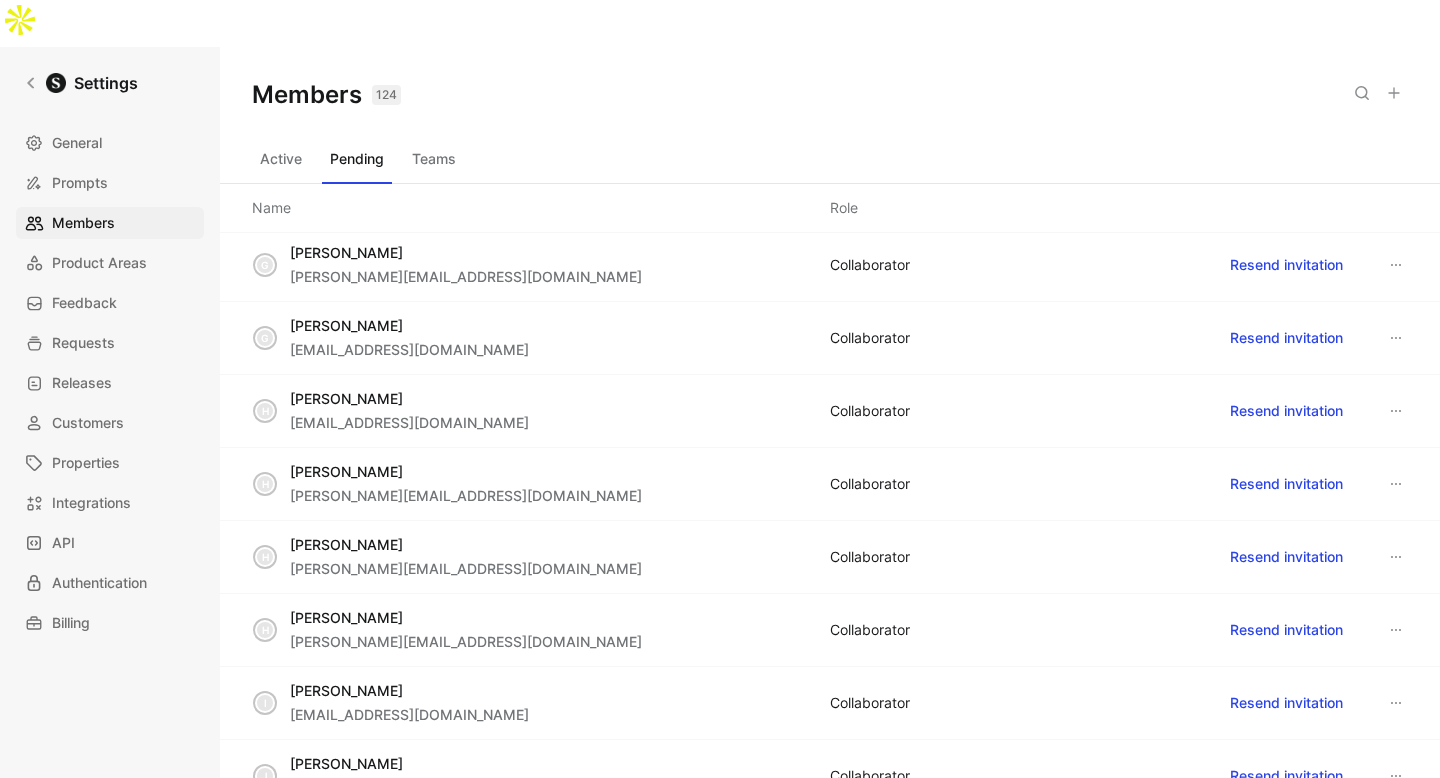 click 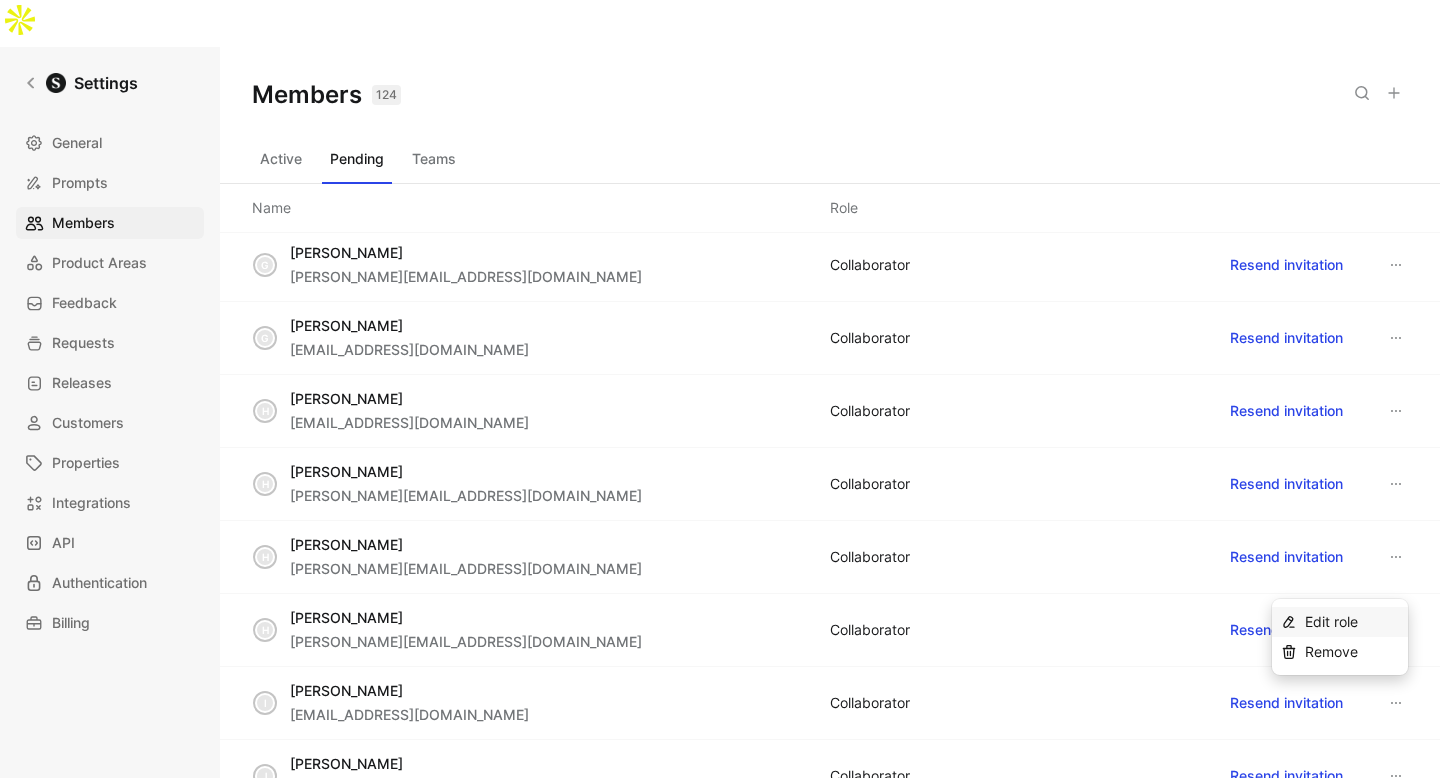 click on "Edit role" at bounding box center (1331, 621) 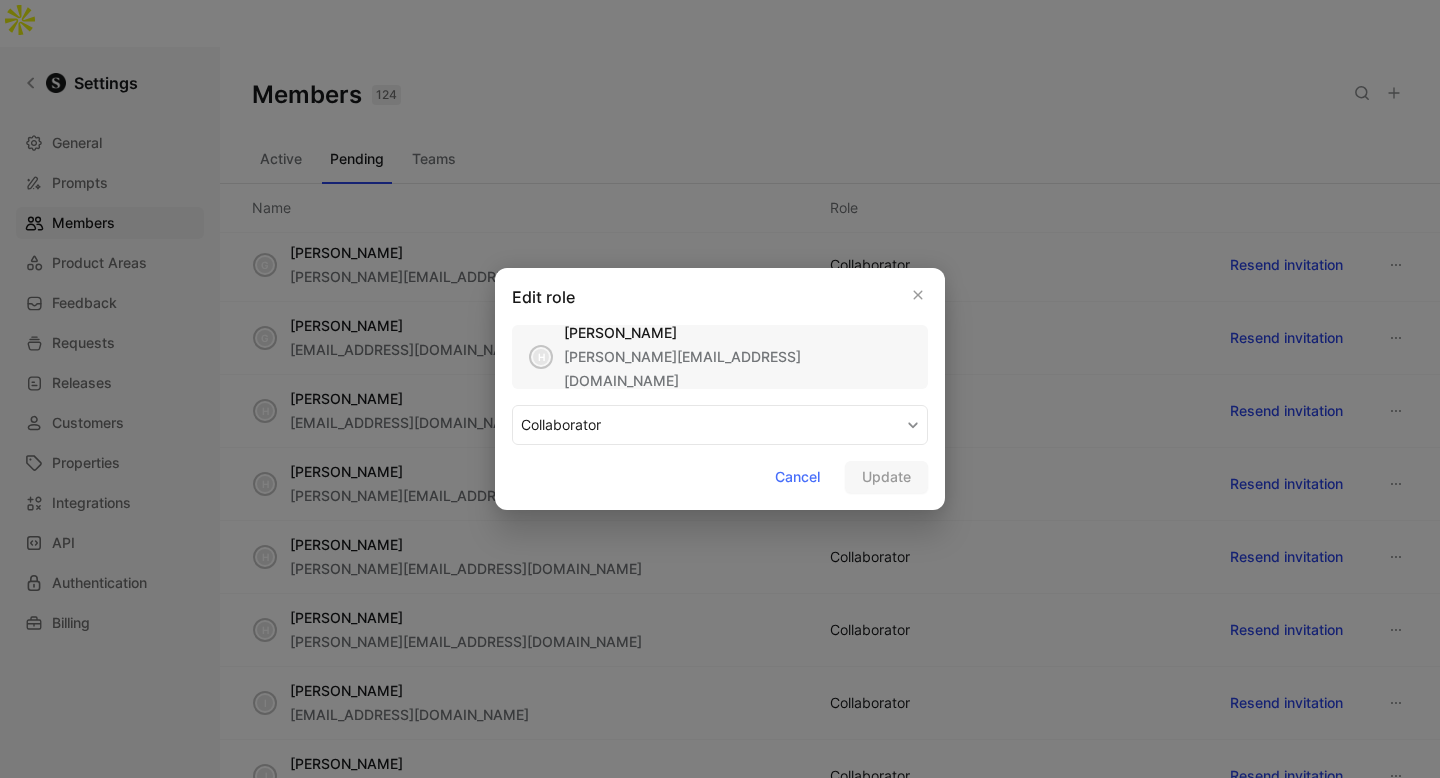 click on "COLLABORATOR" at bounding box center [720, 425] 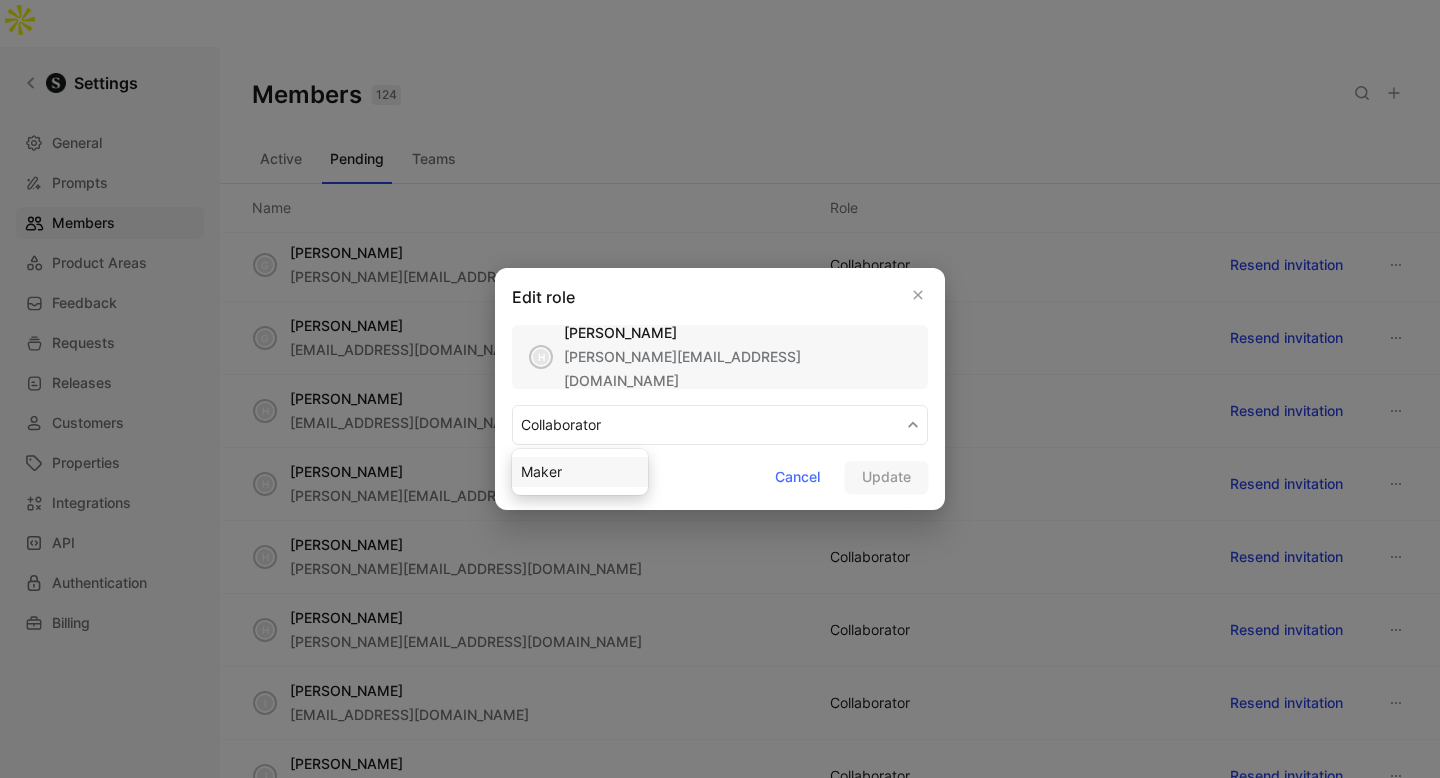 click on "MAKER" at bounding box center (580, 472) 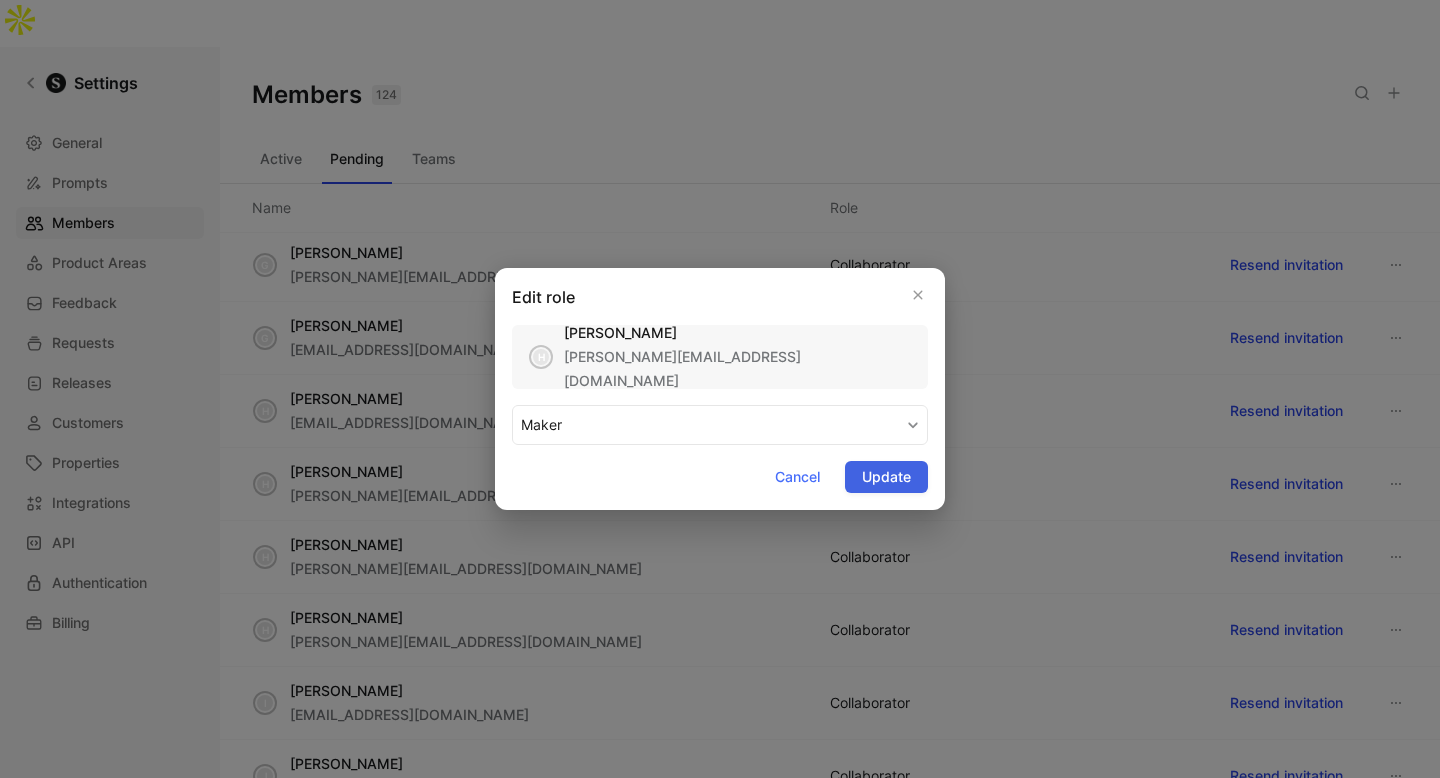 click on "Update" at bounding box center (886, 477) 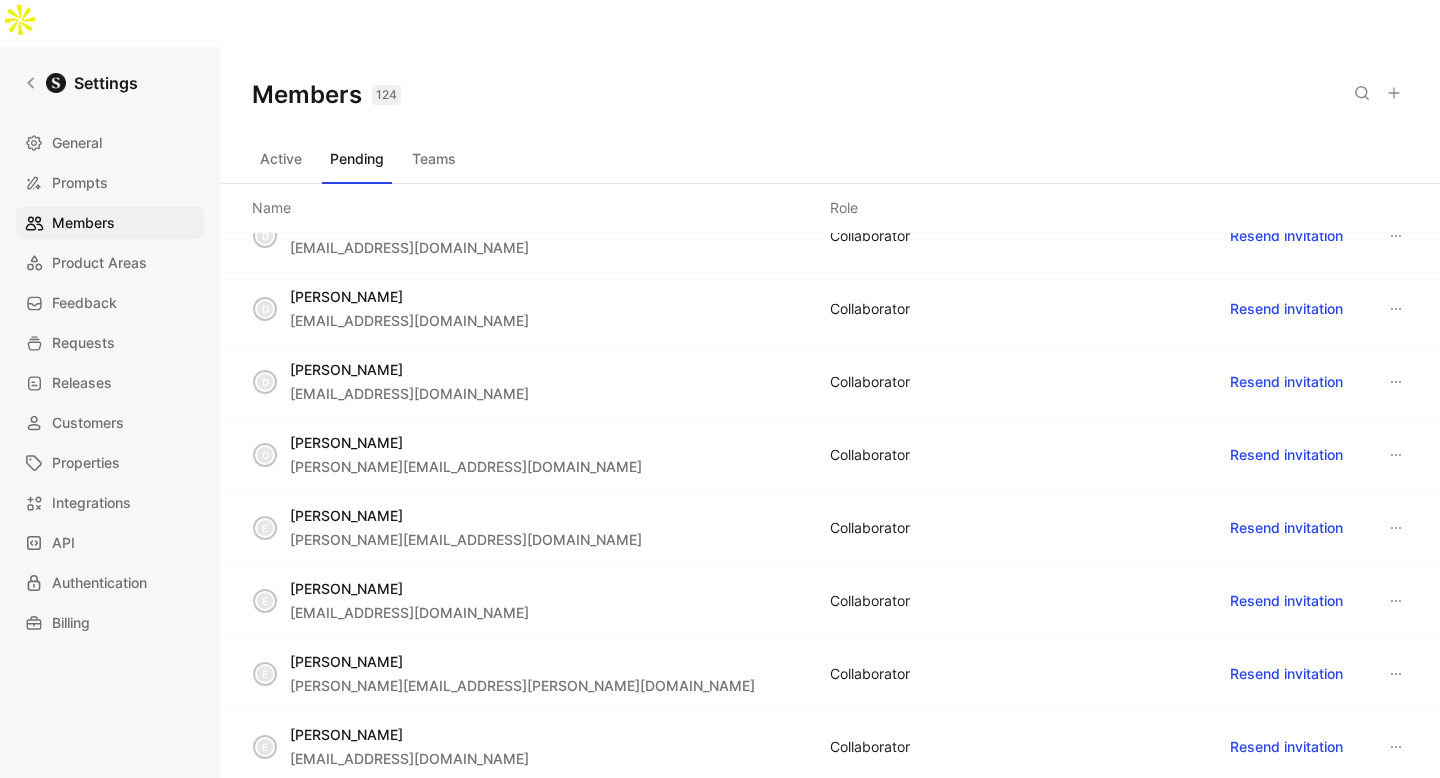 scroll, scrollTop: 2909, scrollLeft: 0, axis: vertical 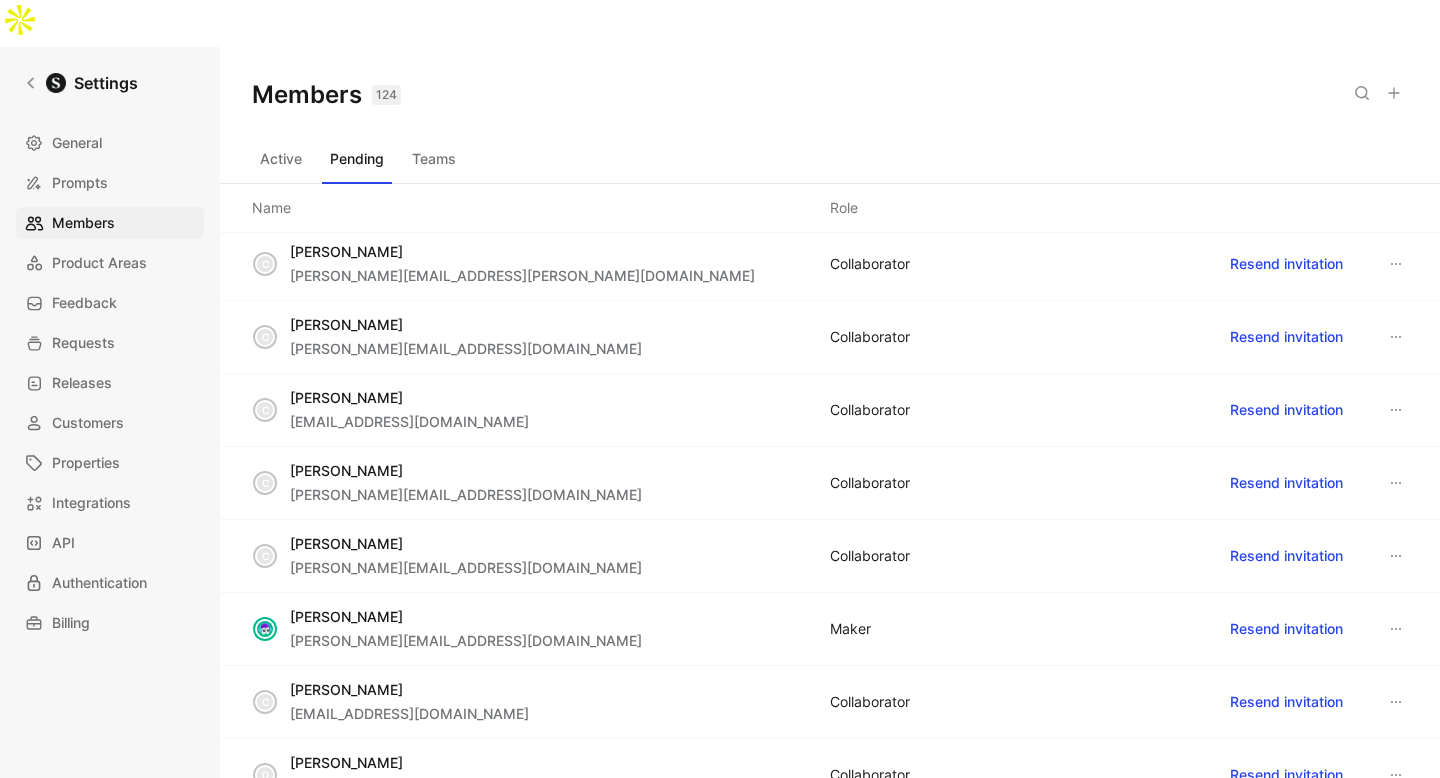 click on "Active" at bounding box center (281, 159) 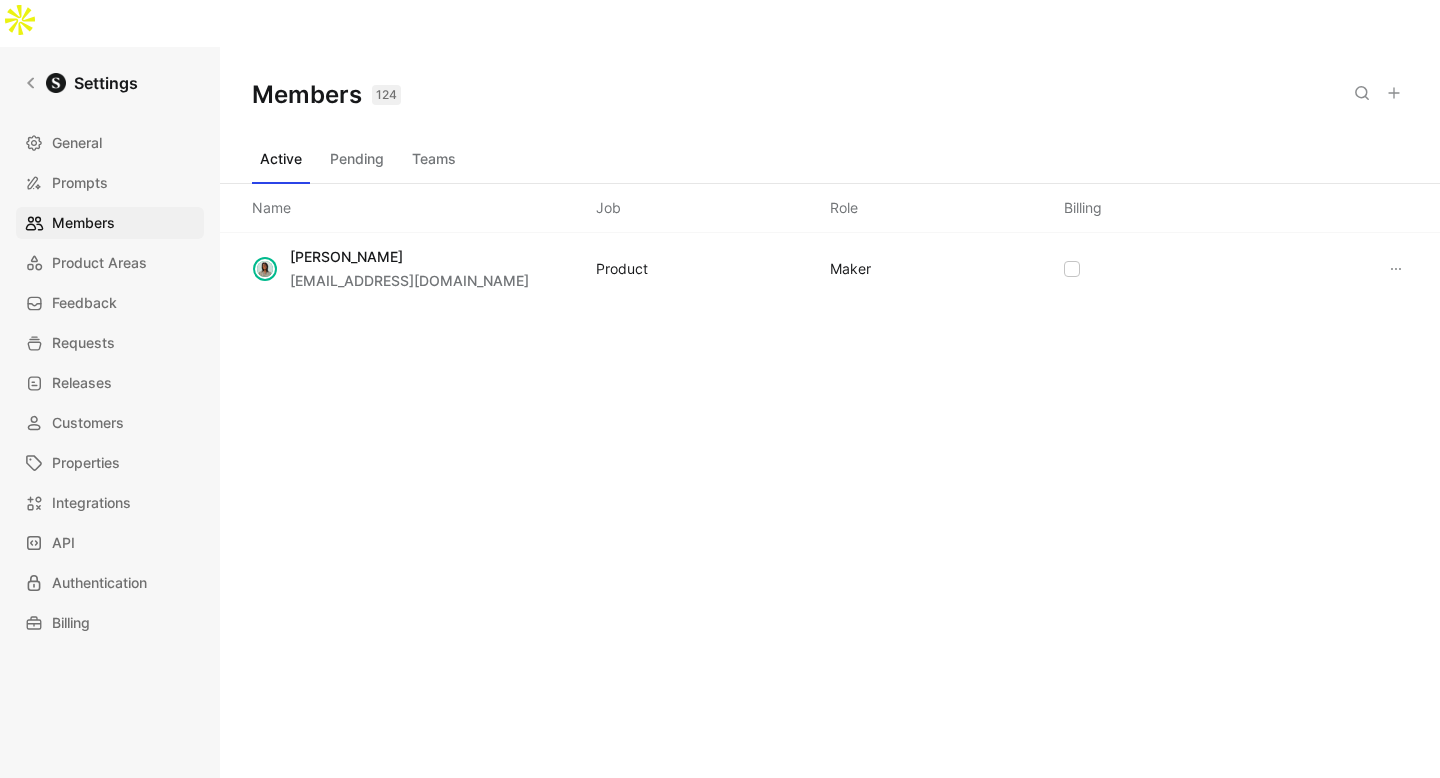 click on "Teams" at bounding box center (434, 159) 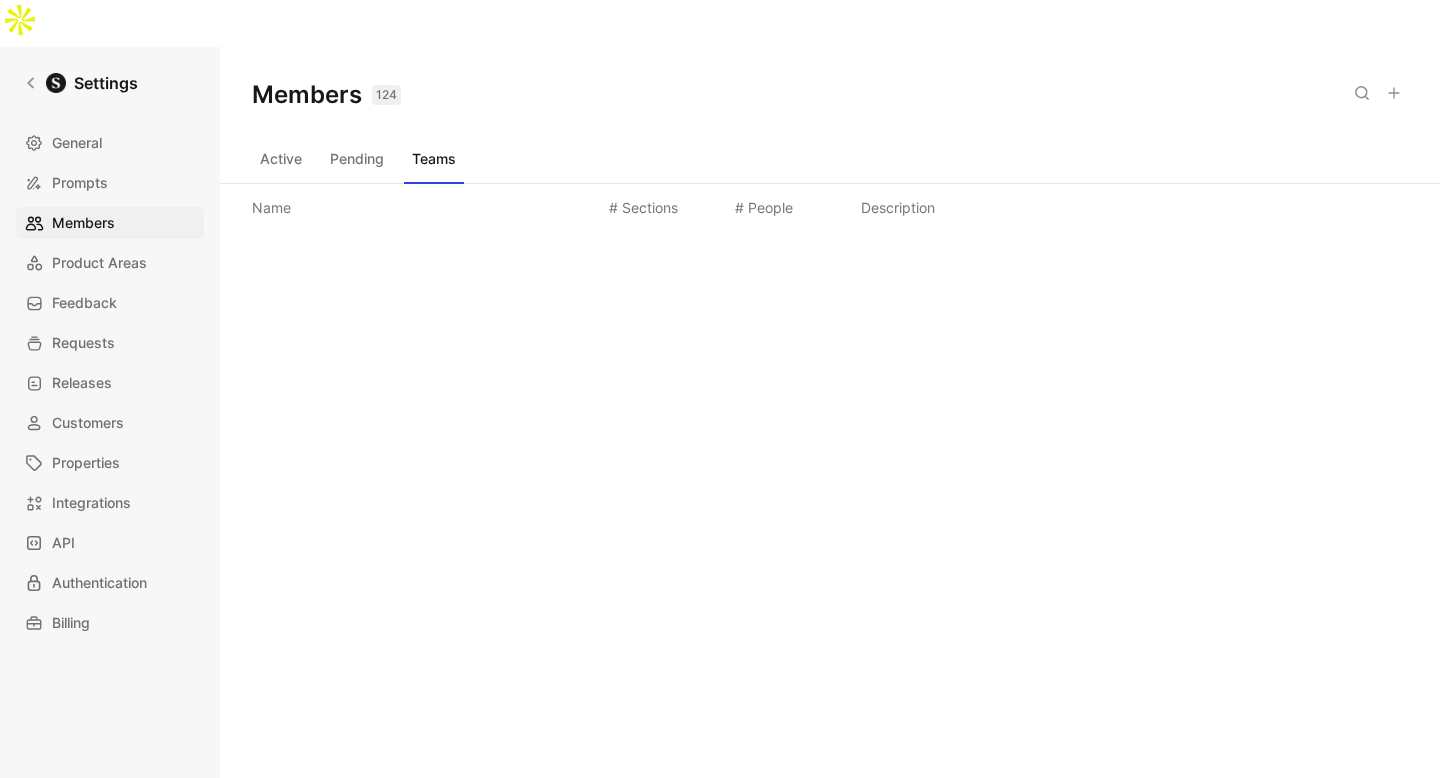 click on "Pending" at bounding box center [357, 159] 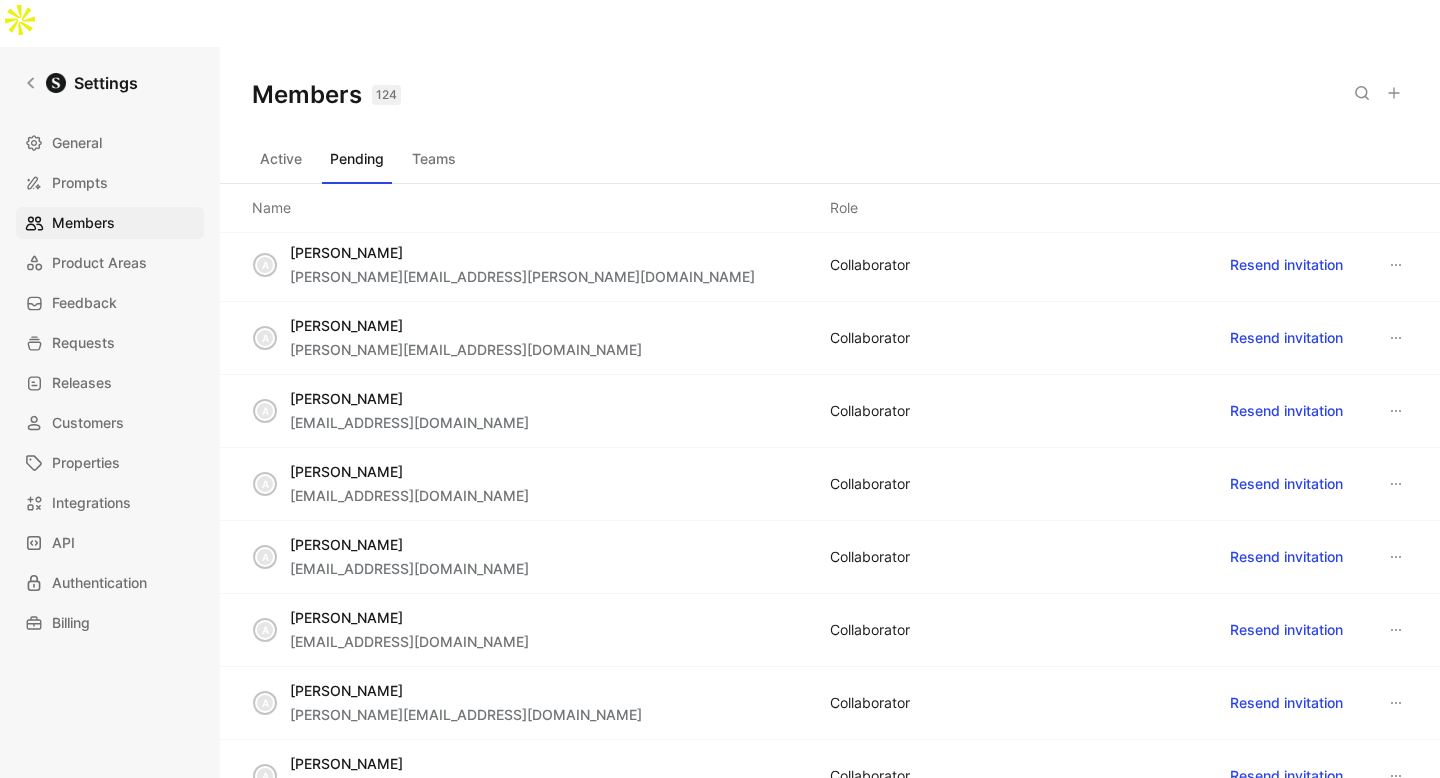 scroll, scrollTop: 0, scrollLeft: 0, axis: both 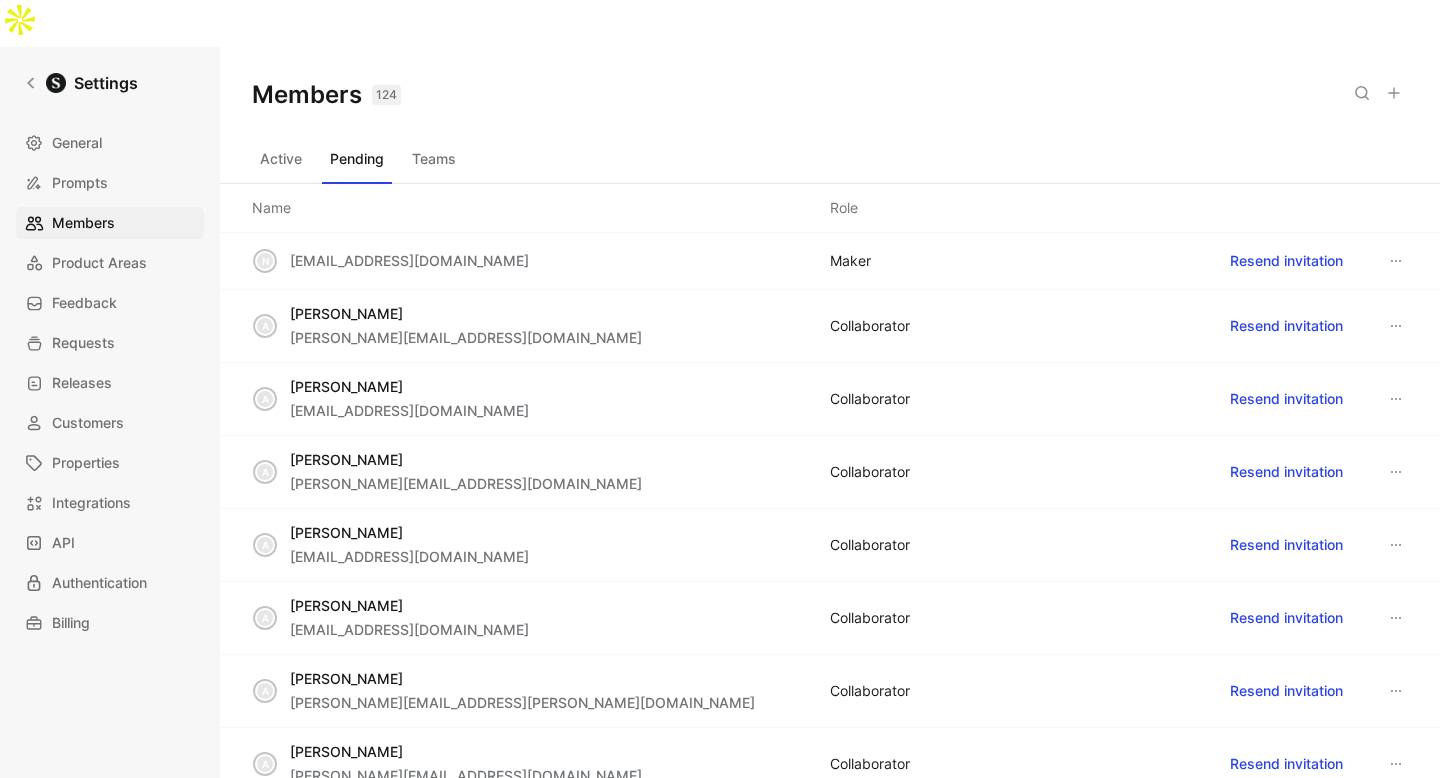 click on "Active" at bounding box center [281, 159] 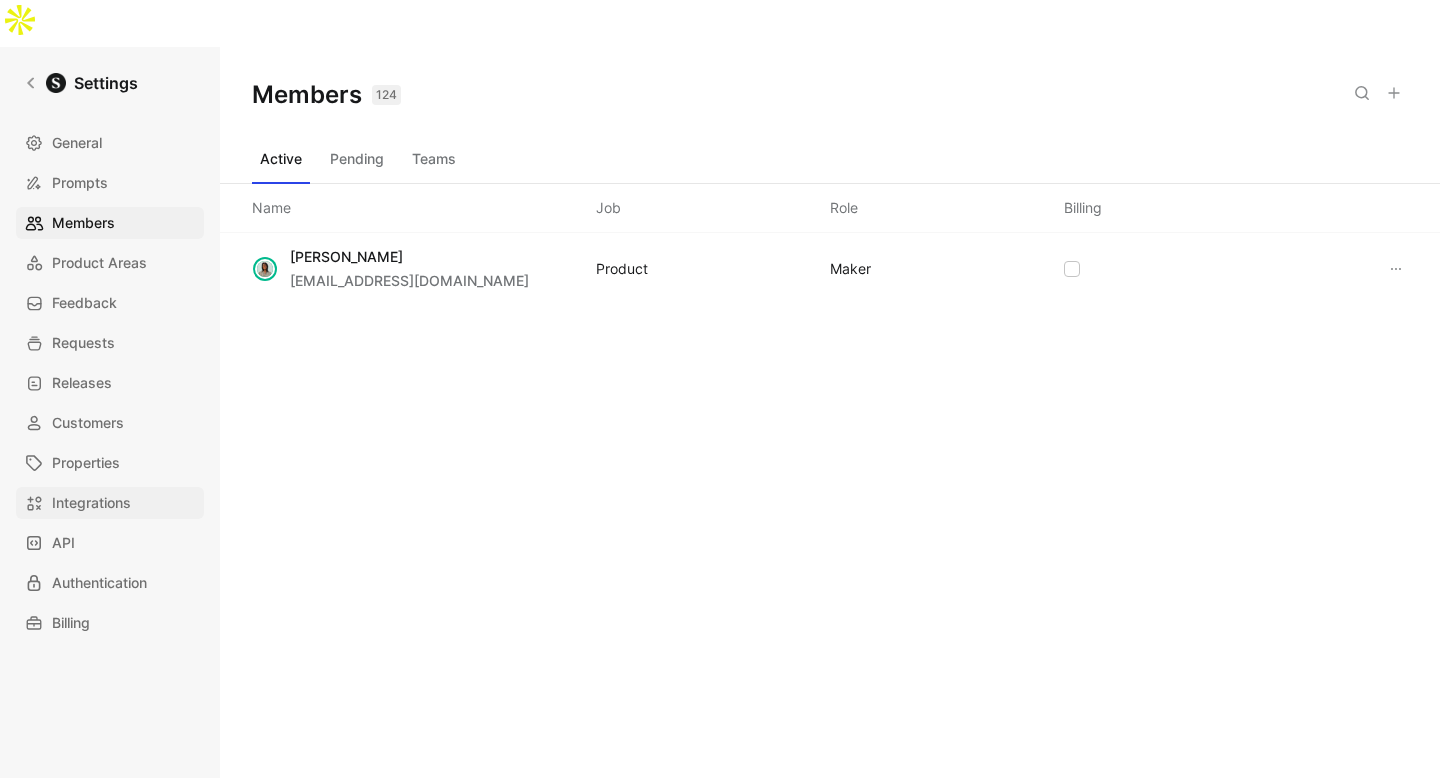 click on "Integrations" at bounding box center [91, 503] 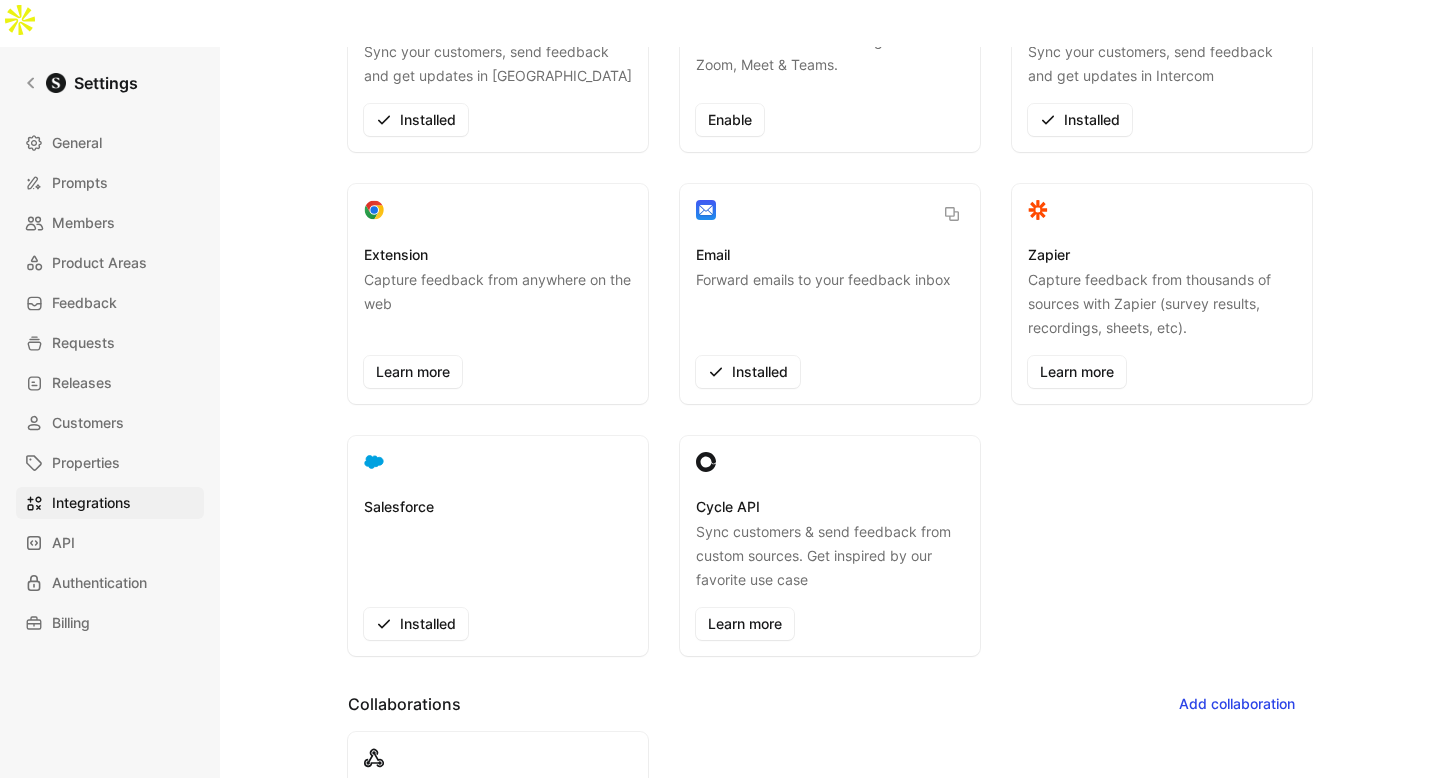 scroll, scrollTop: 234, scrollLeft: 0, axis: vertical 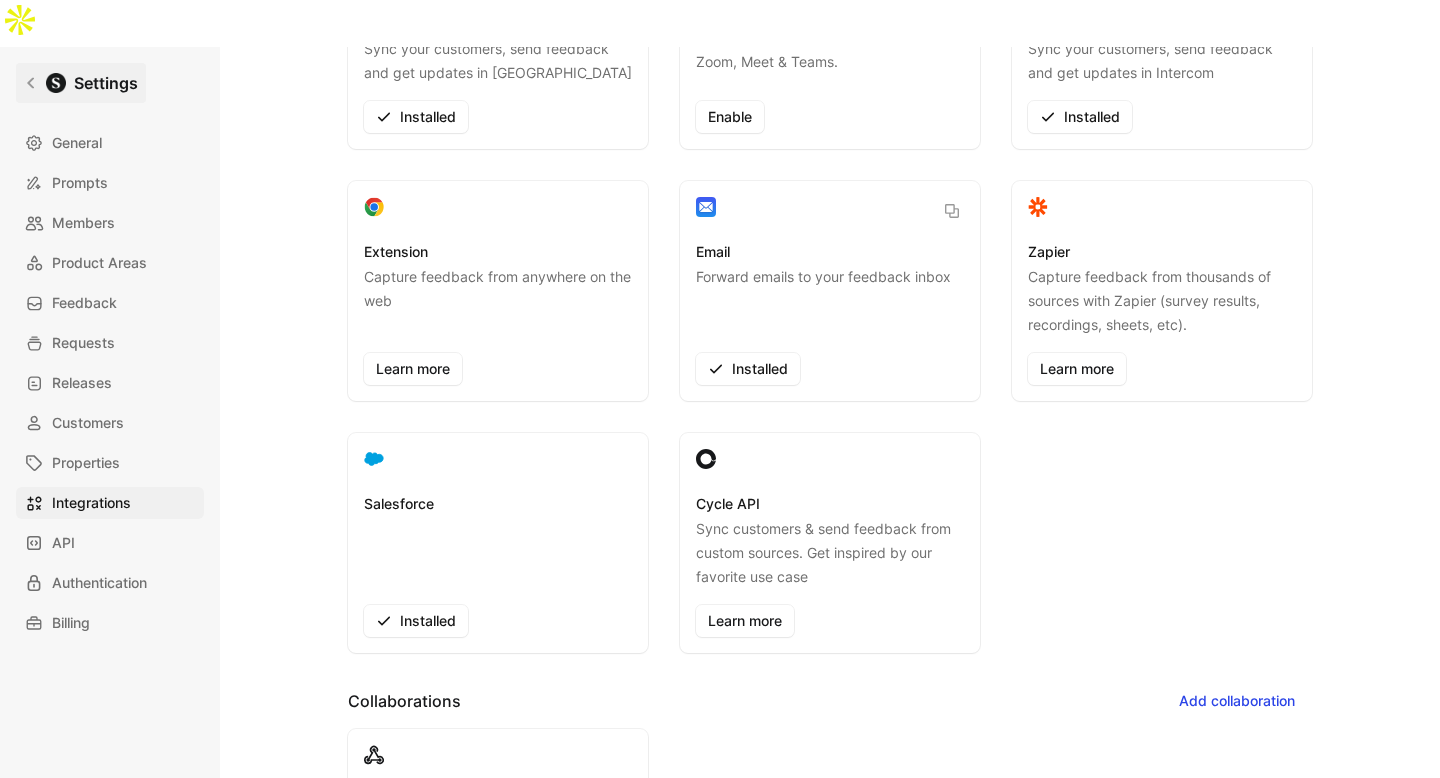 click 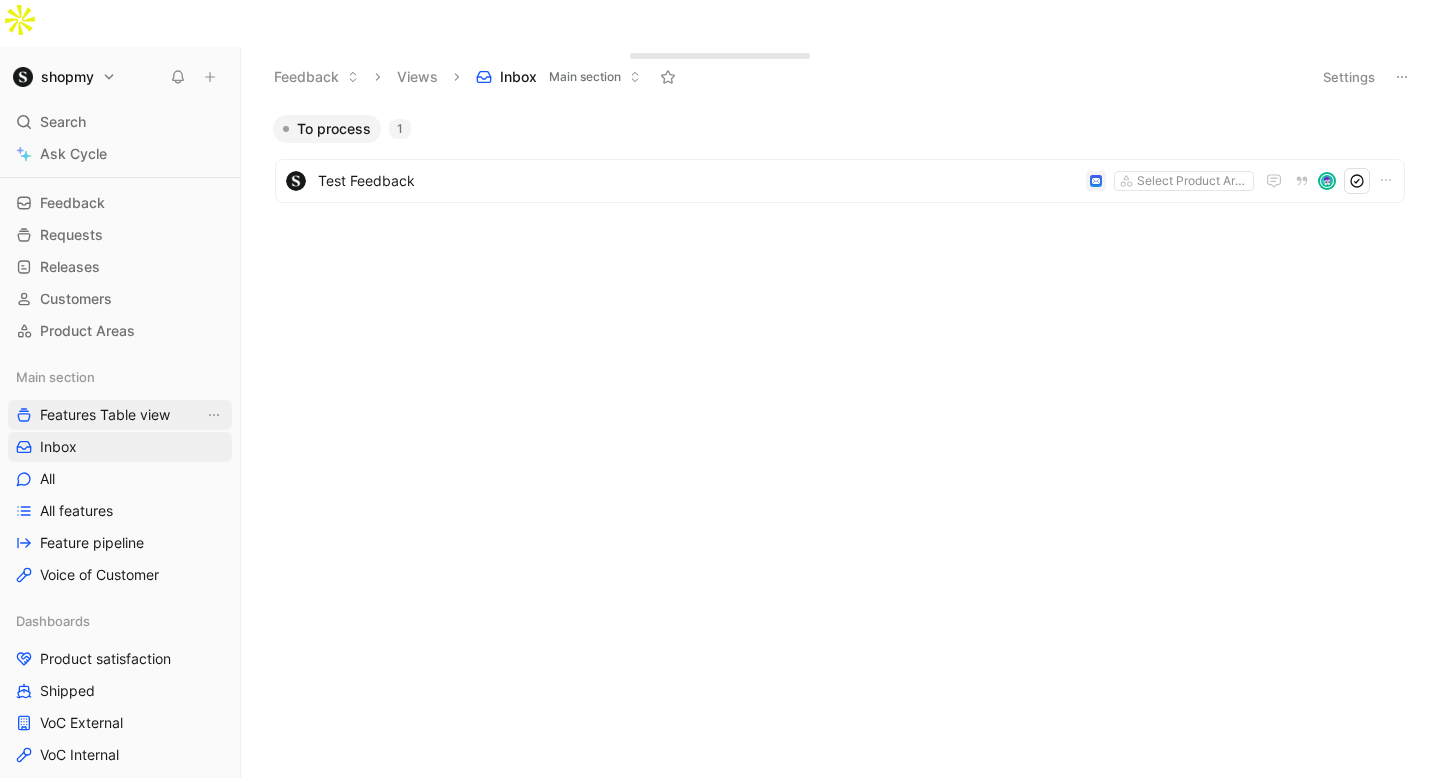 scroll, scrollTop: 64, scrollLeft: 0, axis: vertical 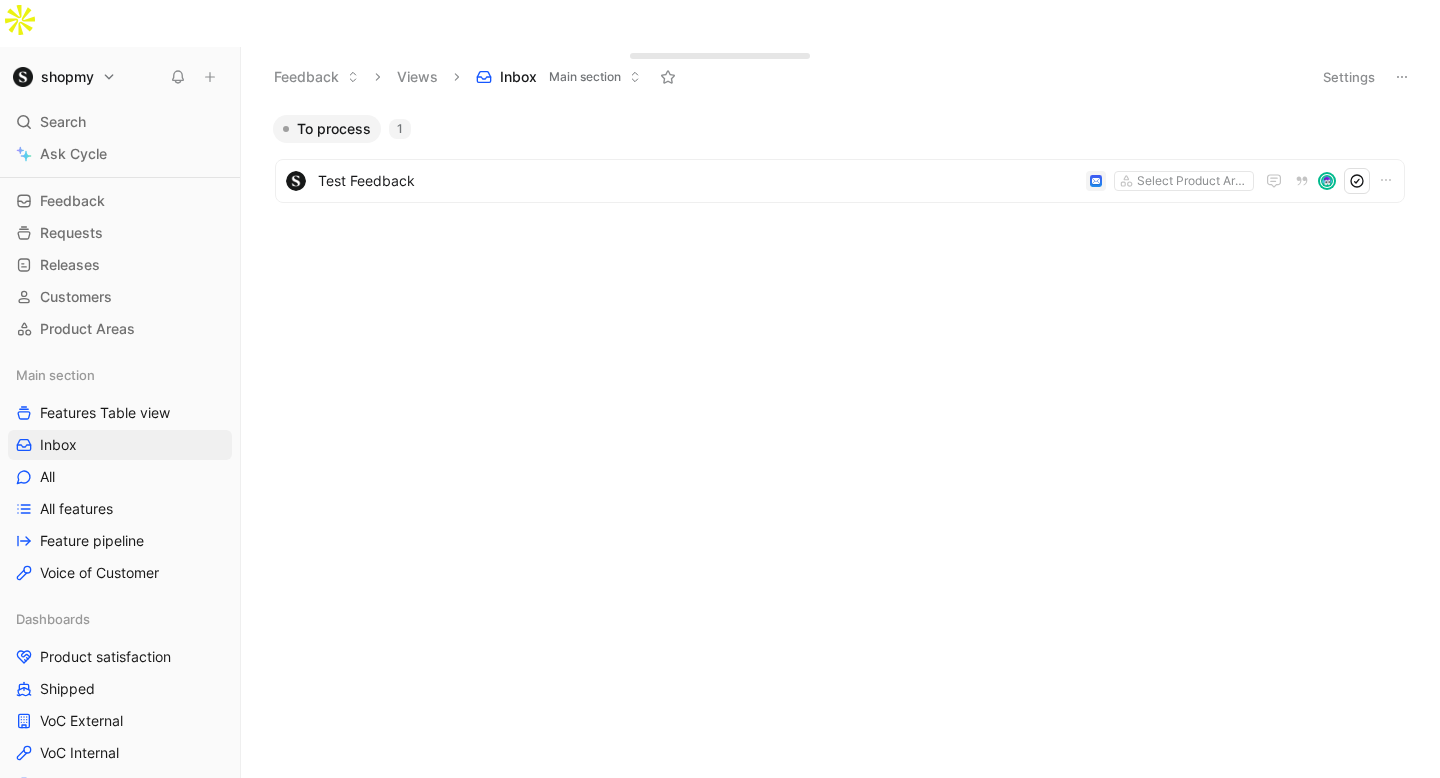 click on "Main section Features Table view Inbox All All features Feature pipeline Voice of Customer" at bounding box center [120, 474] 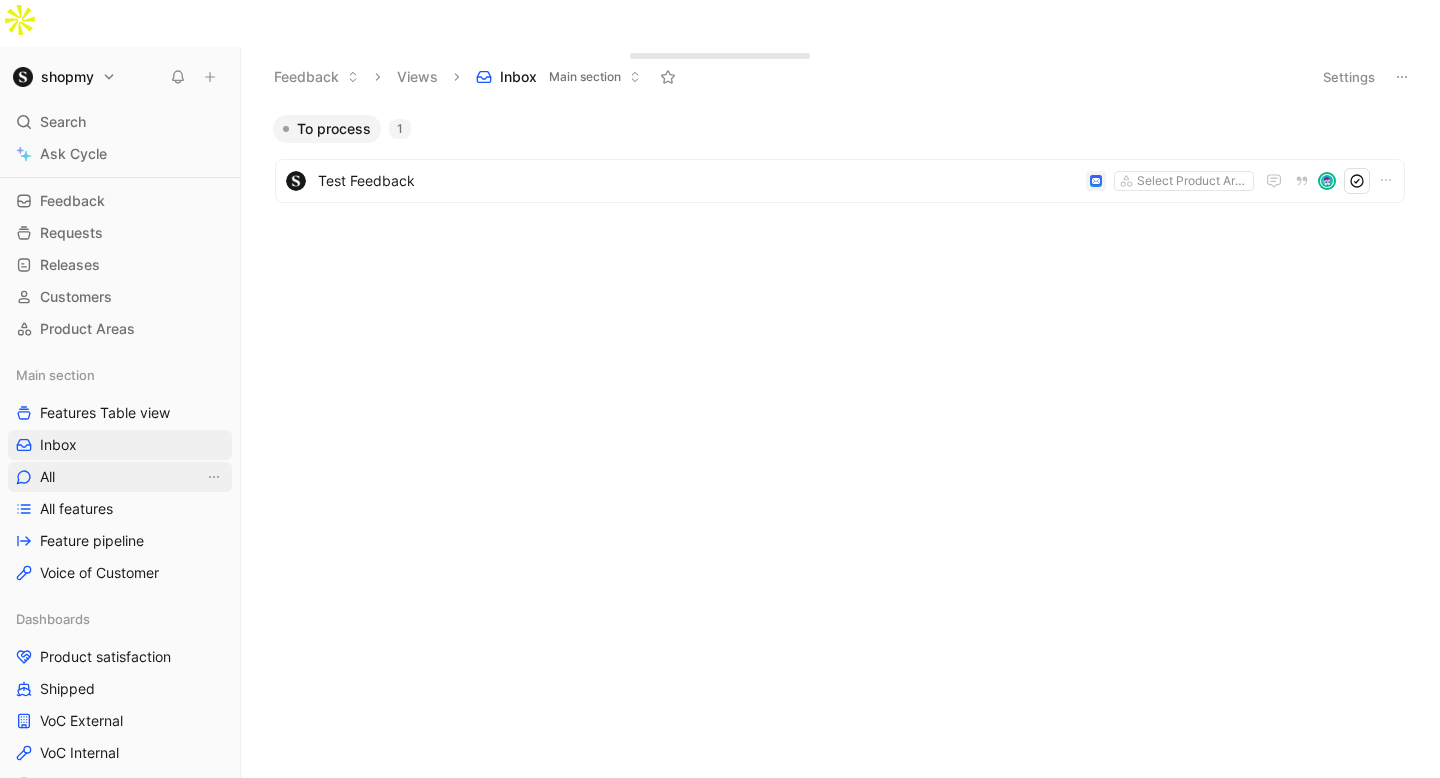 click on "All" at bounding box center [120, 477] 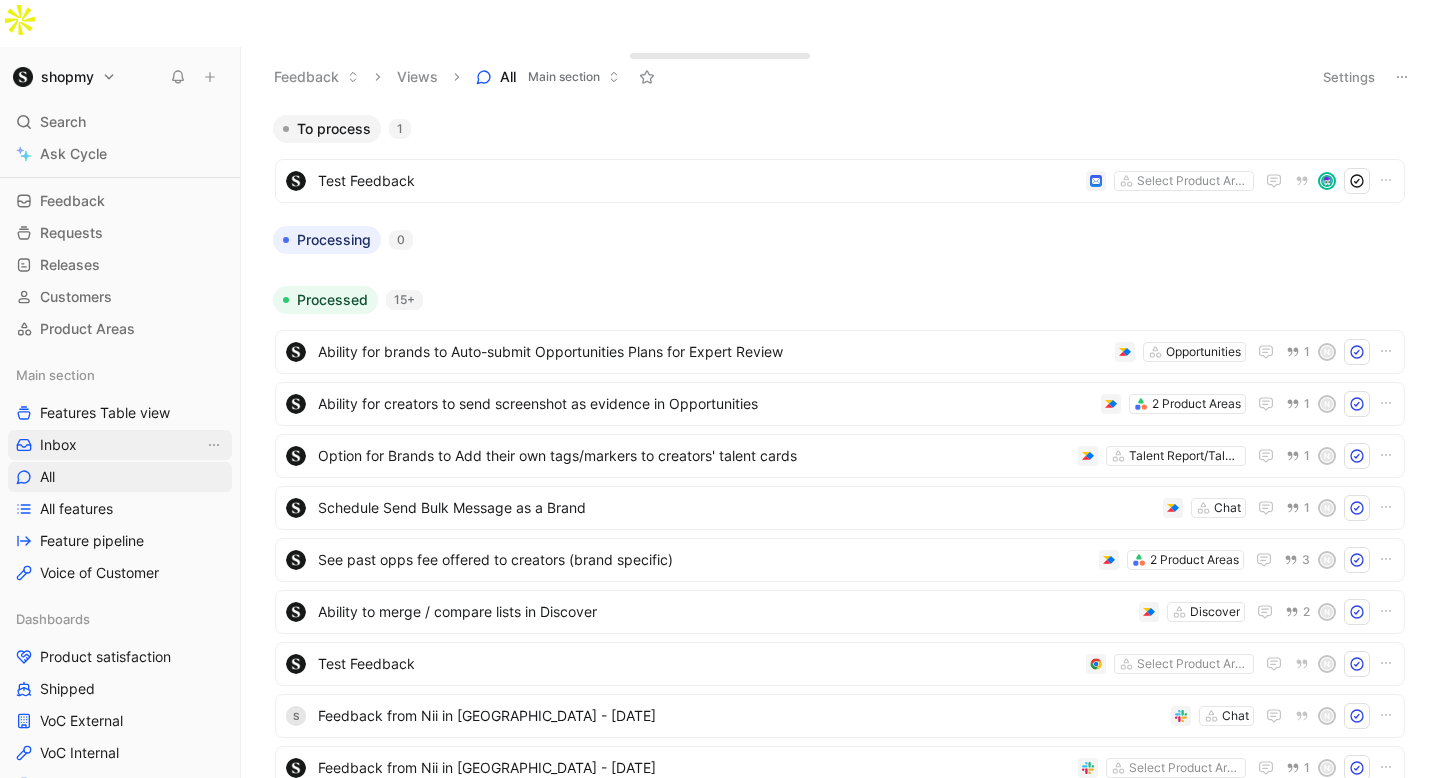 click on "Inbox" at bounding box center (120, 445) 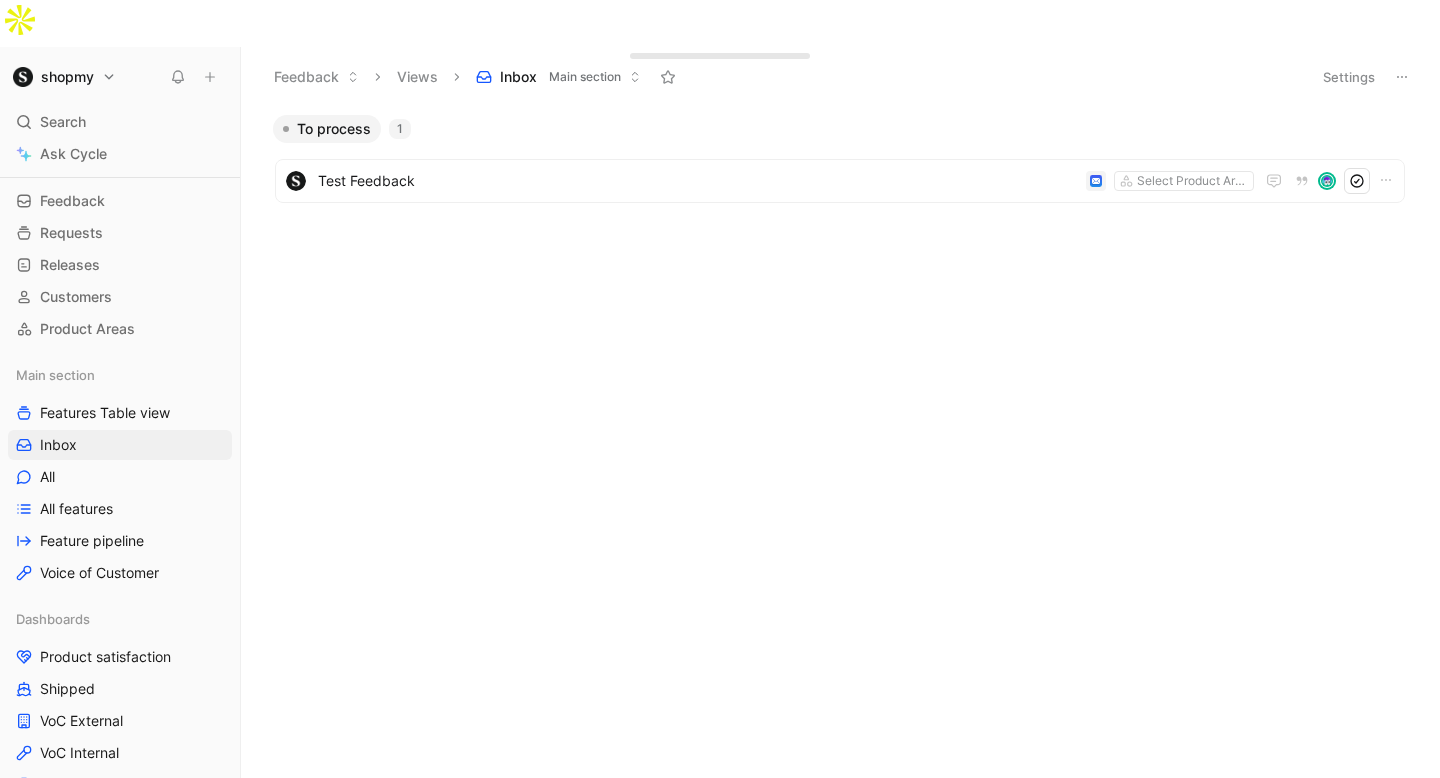 click 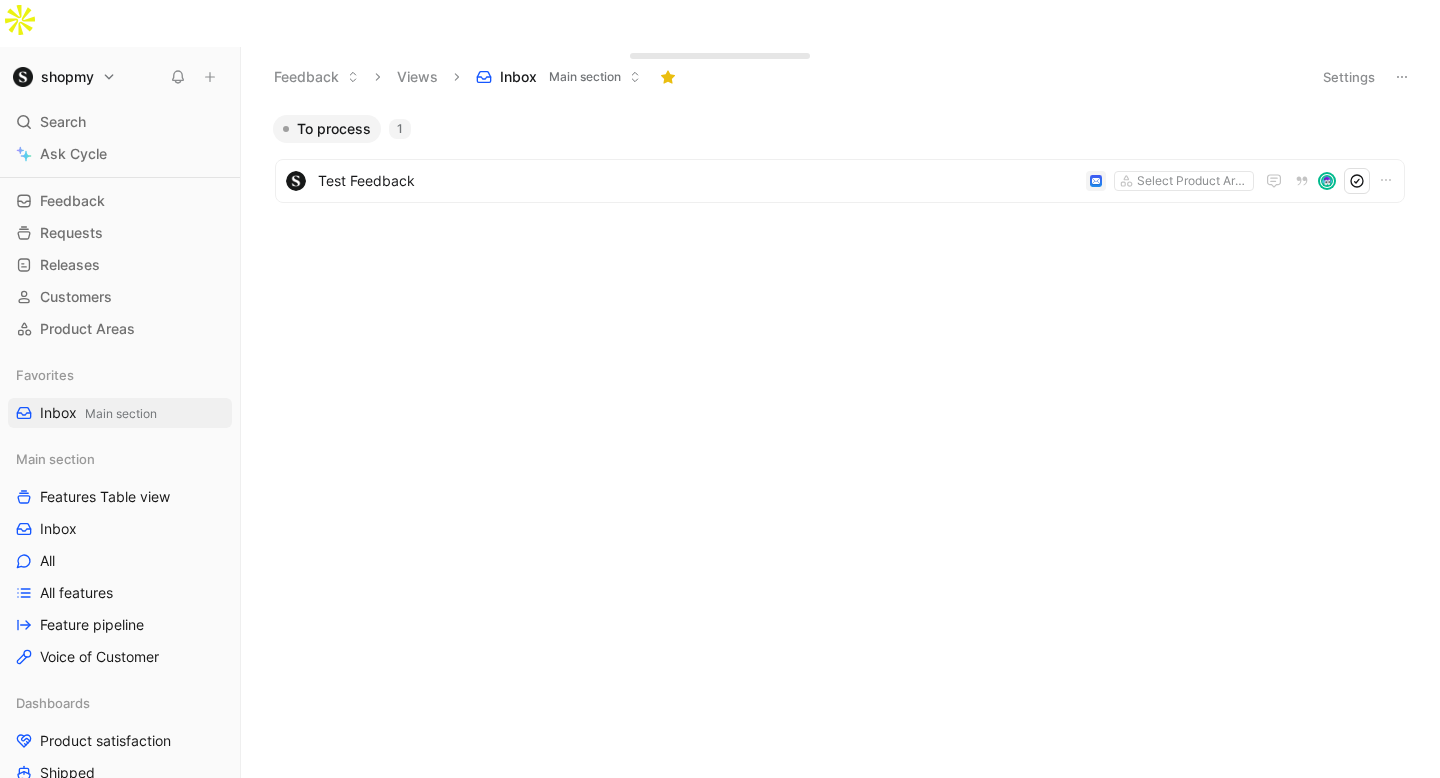 scroll, scrollTop: 0, scrollLeft: 0, axis: both 